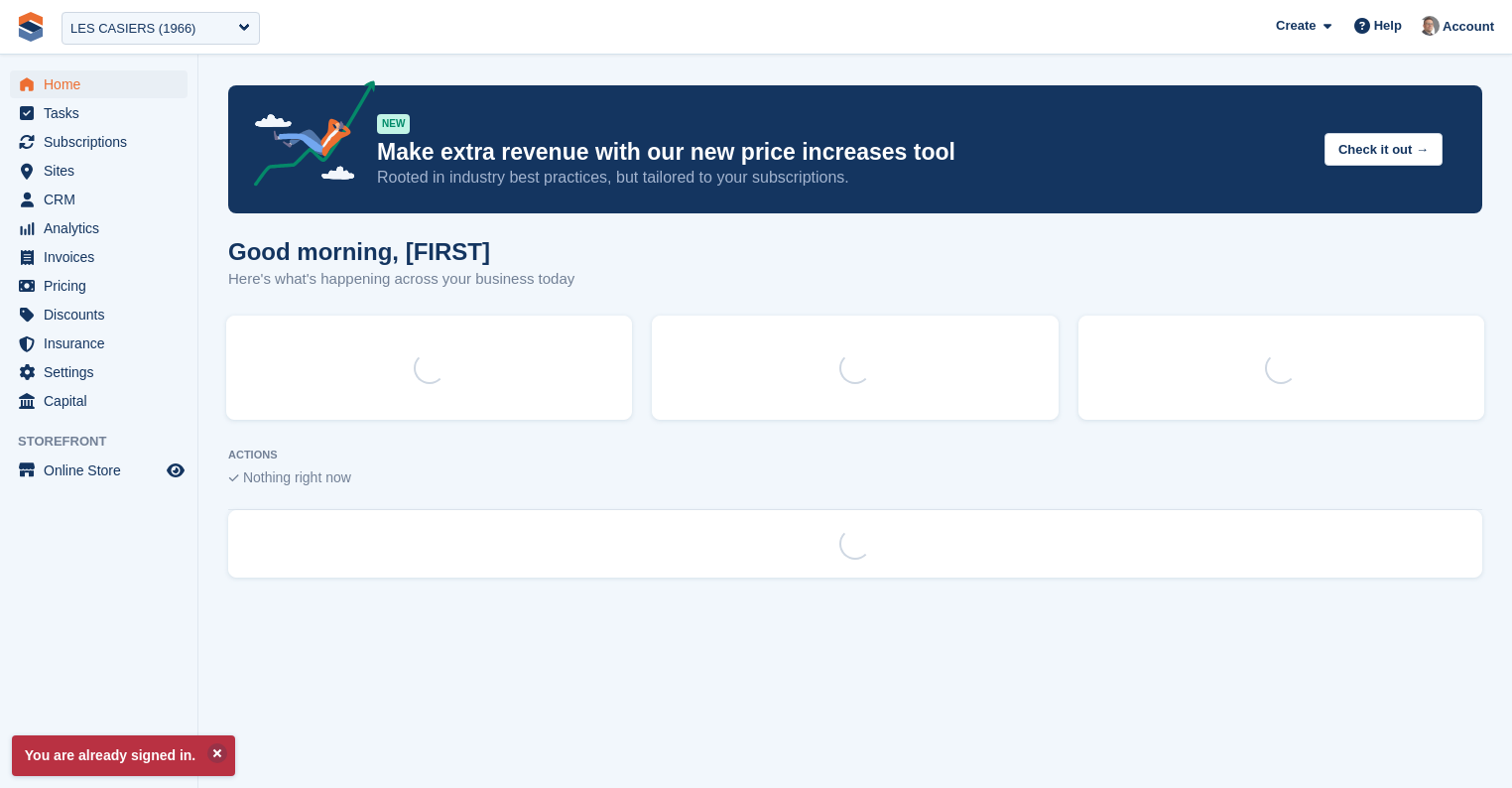 scroll, scrollTop: 0, scrollLeft: 0, axis: both 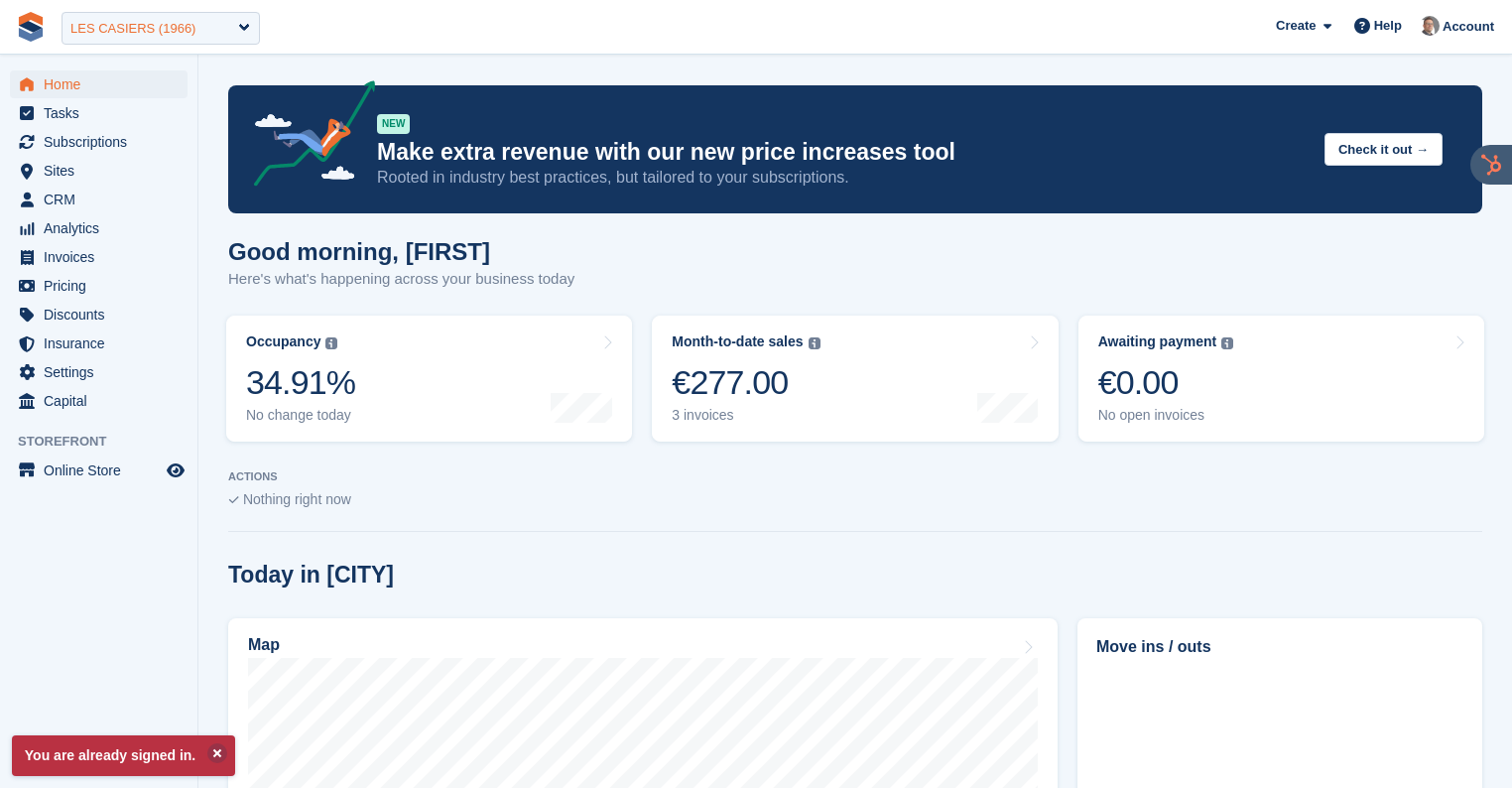 click on "LES CASIERS (1966)" at bounding box center (161, 28) 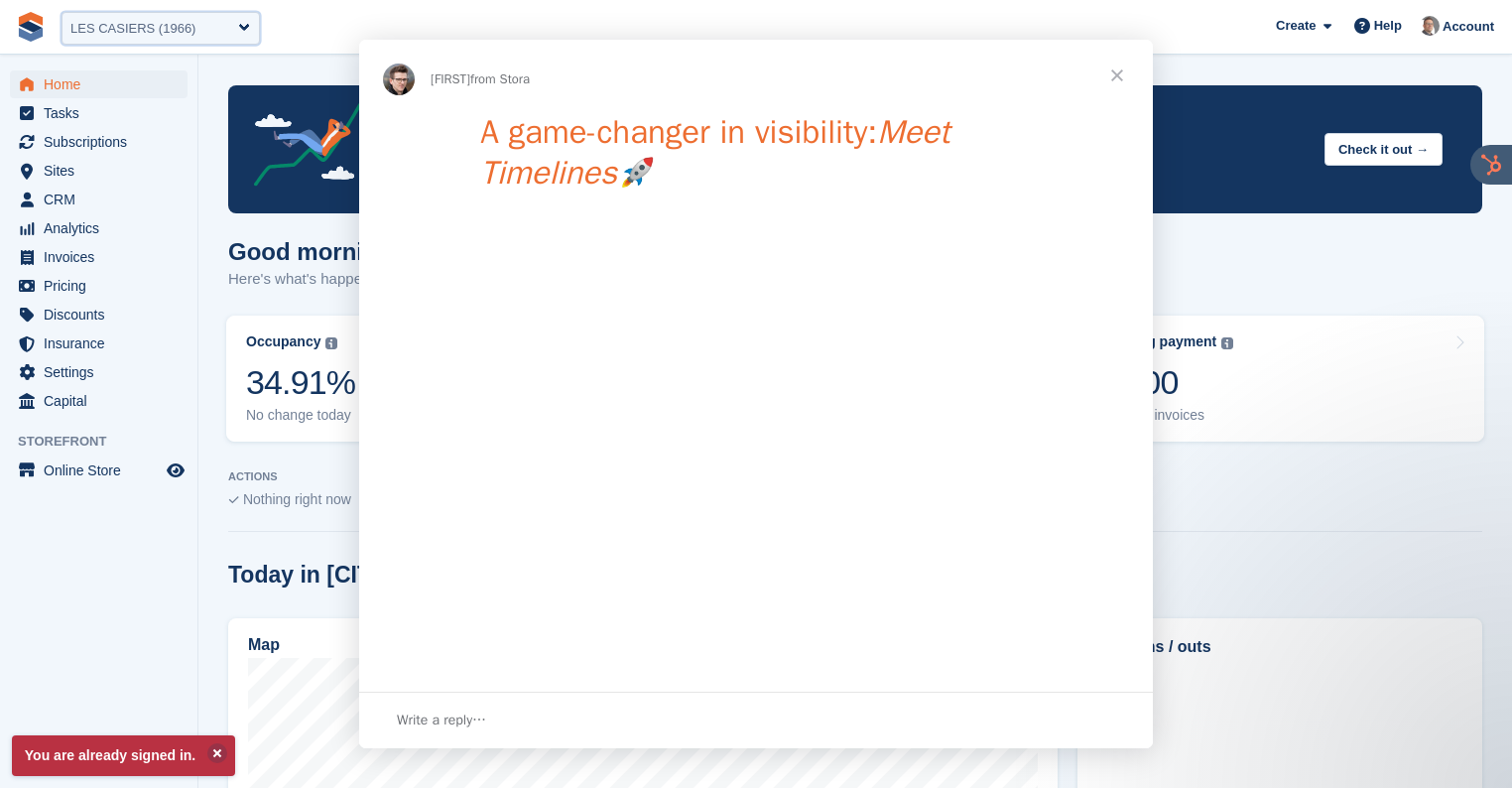 scroll, scrollTop: 0, scrollLeft: 0, axis: both 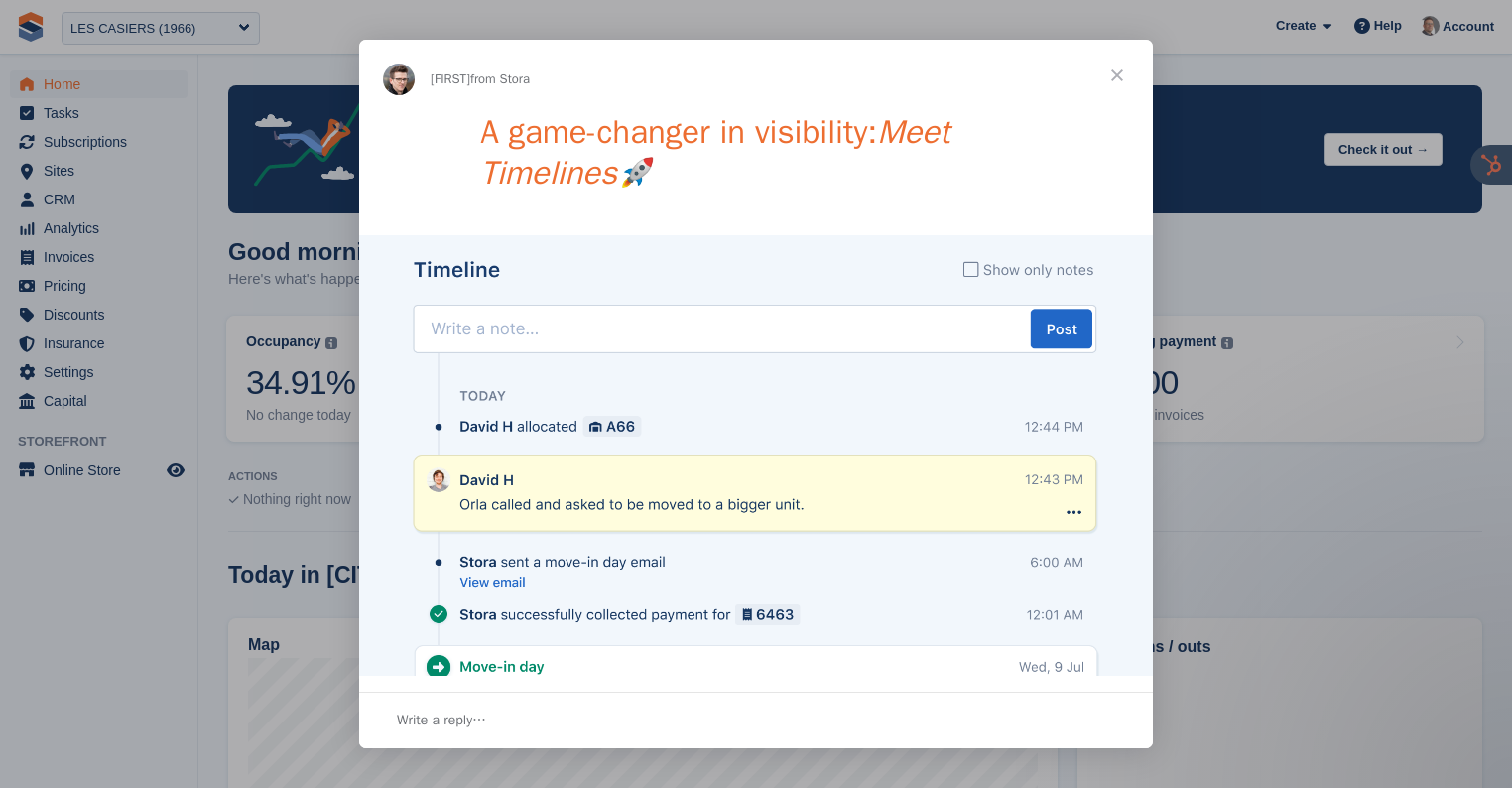 click at bounding box center [756, 394] 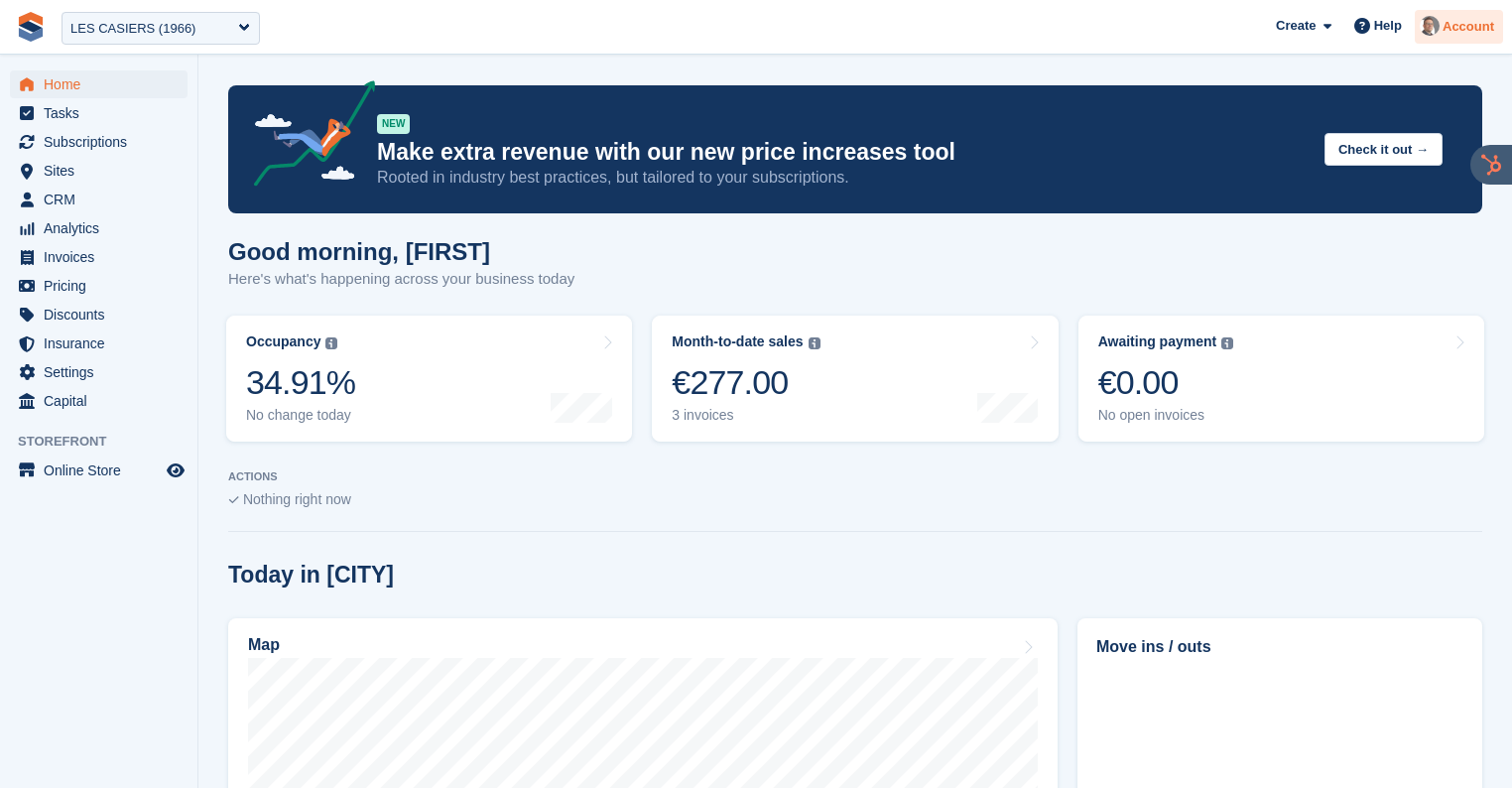 click on "Account" at bounding box center (1468, 27) 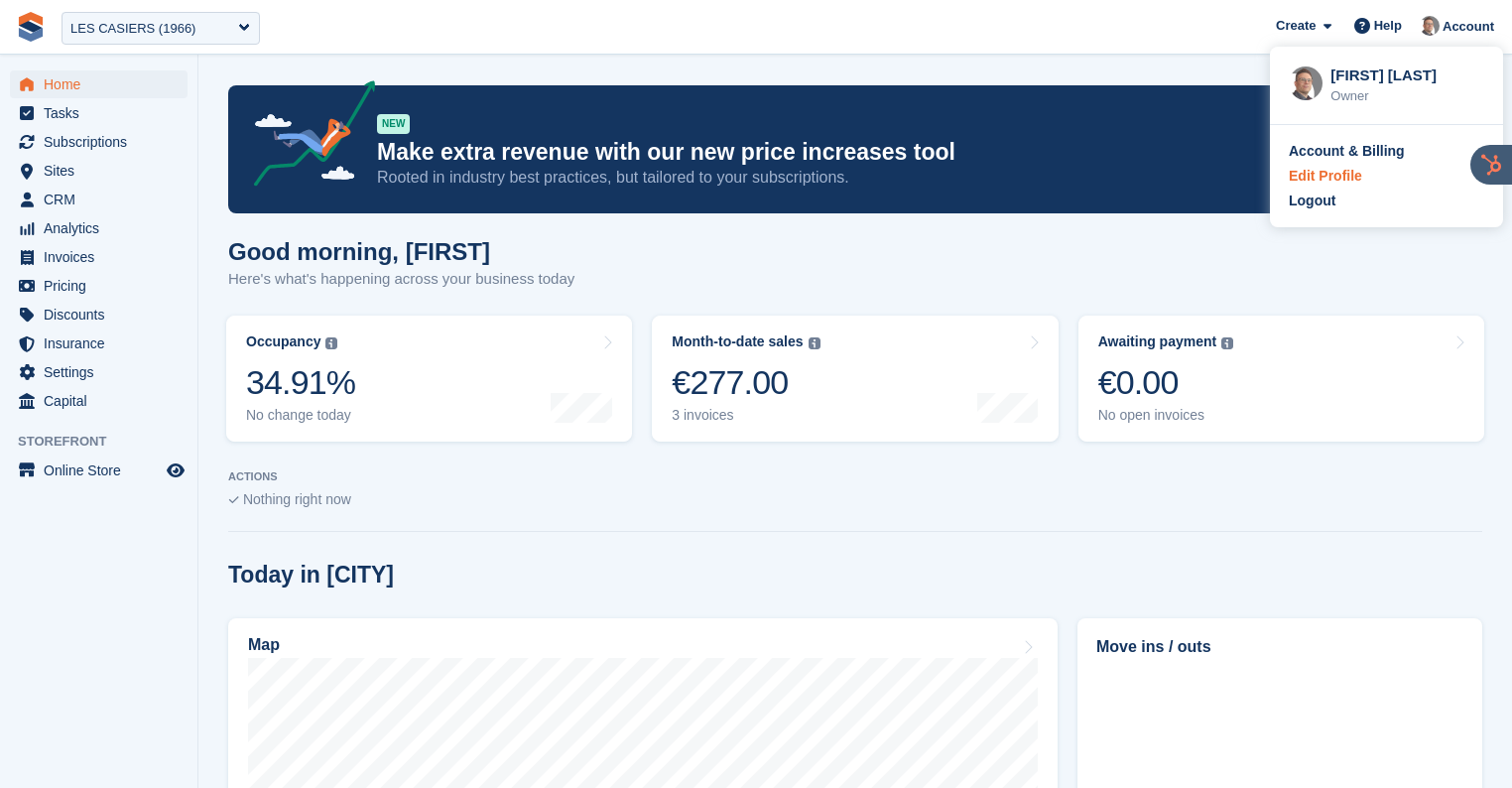 click on "Edit Profile" at bounding box center [1386, 176] 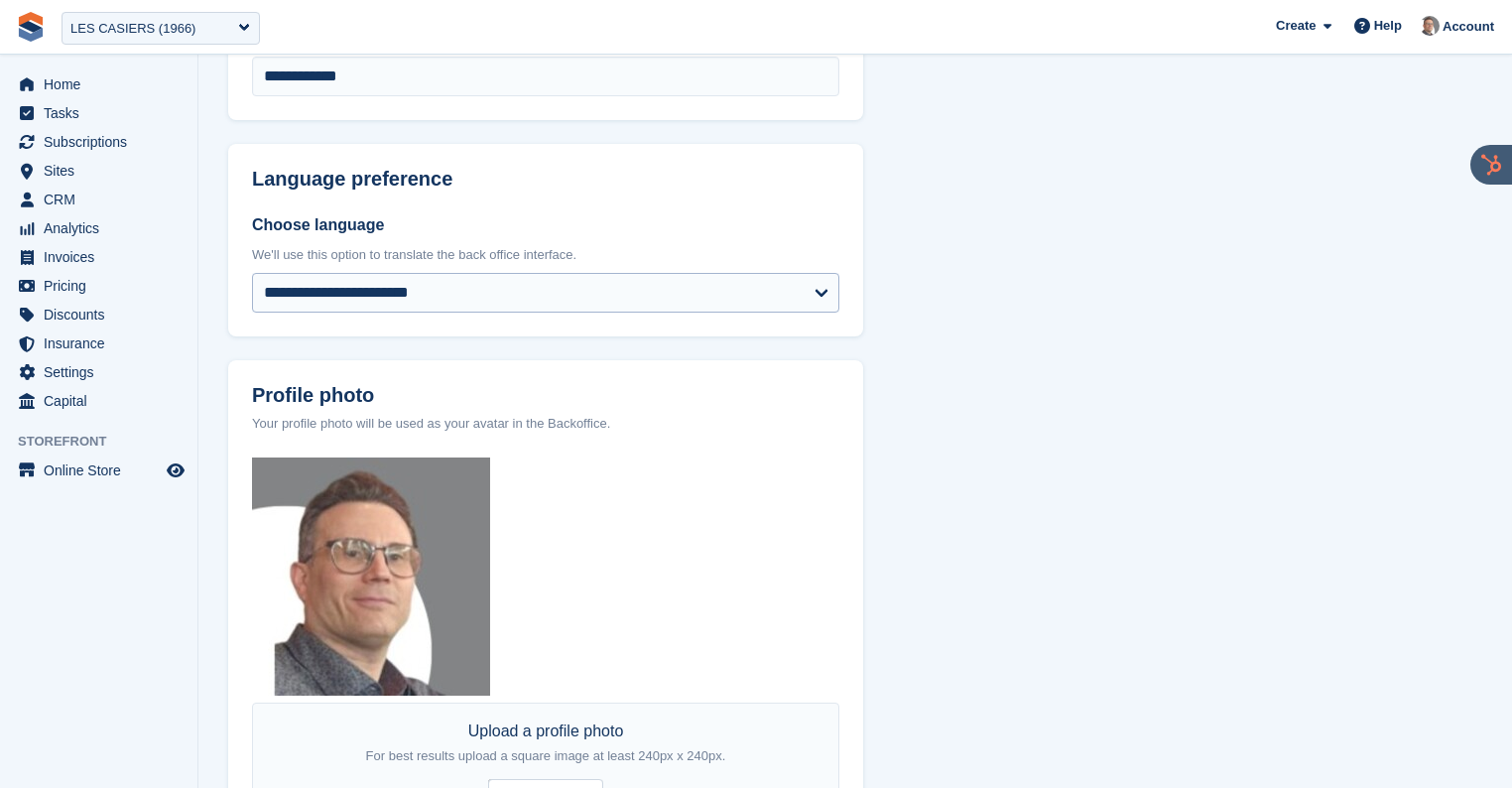 scroll, scrollTop: 0, scrollLeft: 0, axis: both 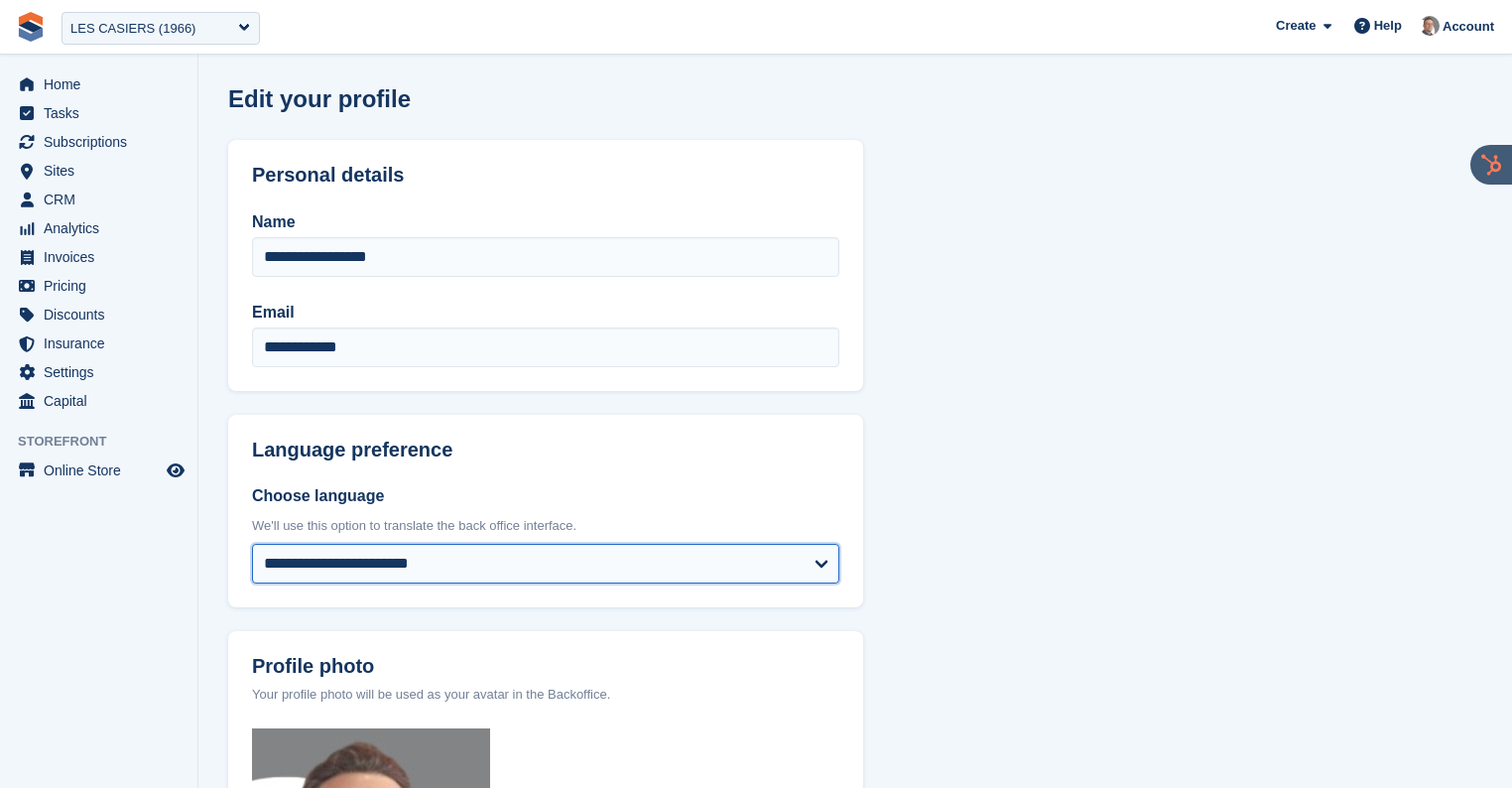click on "**********" at bounding box center [546, 564] 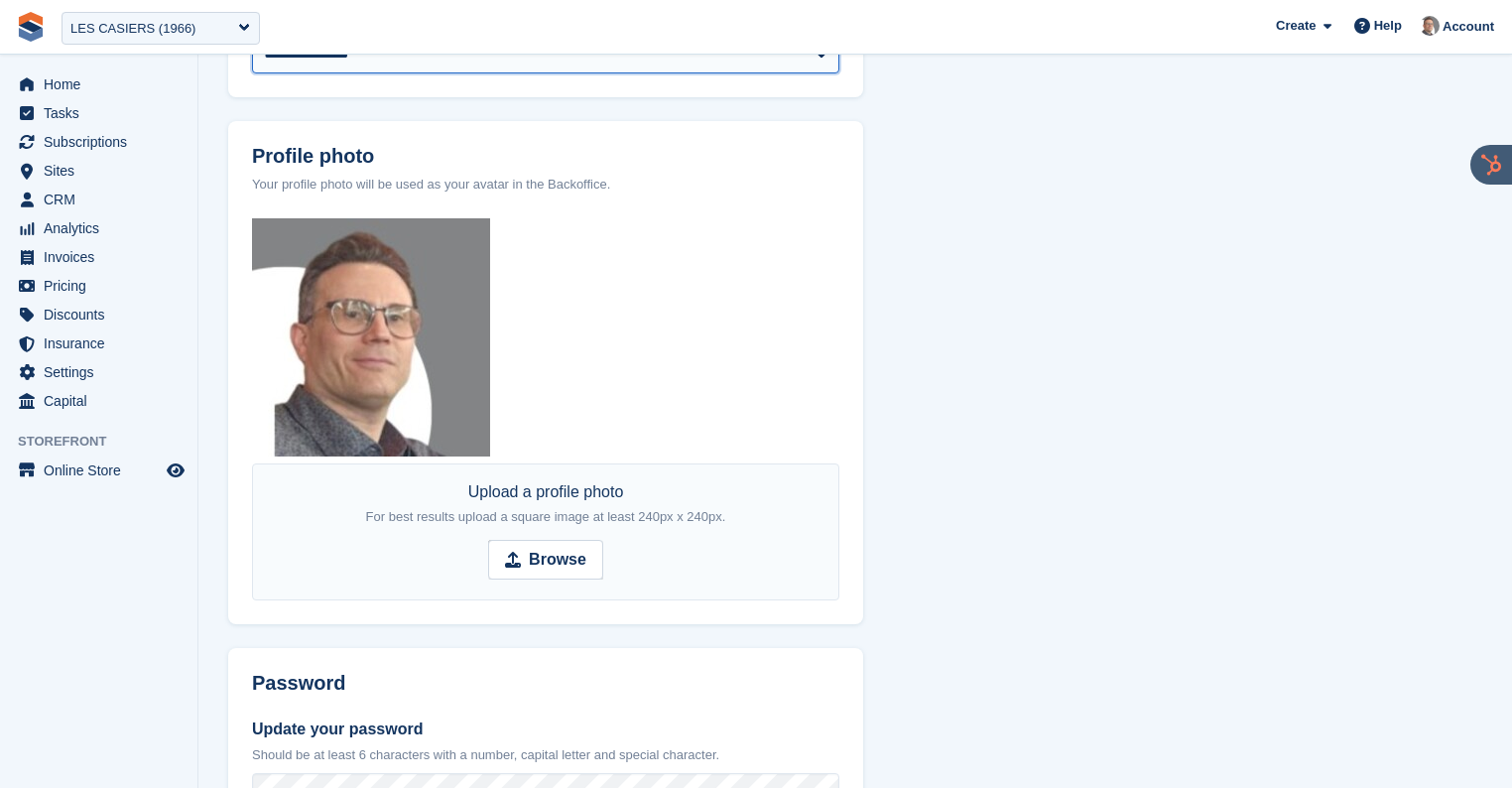 scroll, scrollTop: 947, scrollLeft: 0, axis: vertical 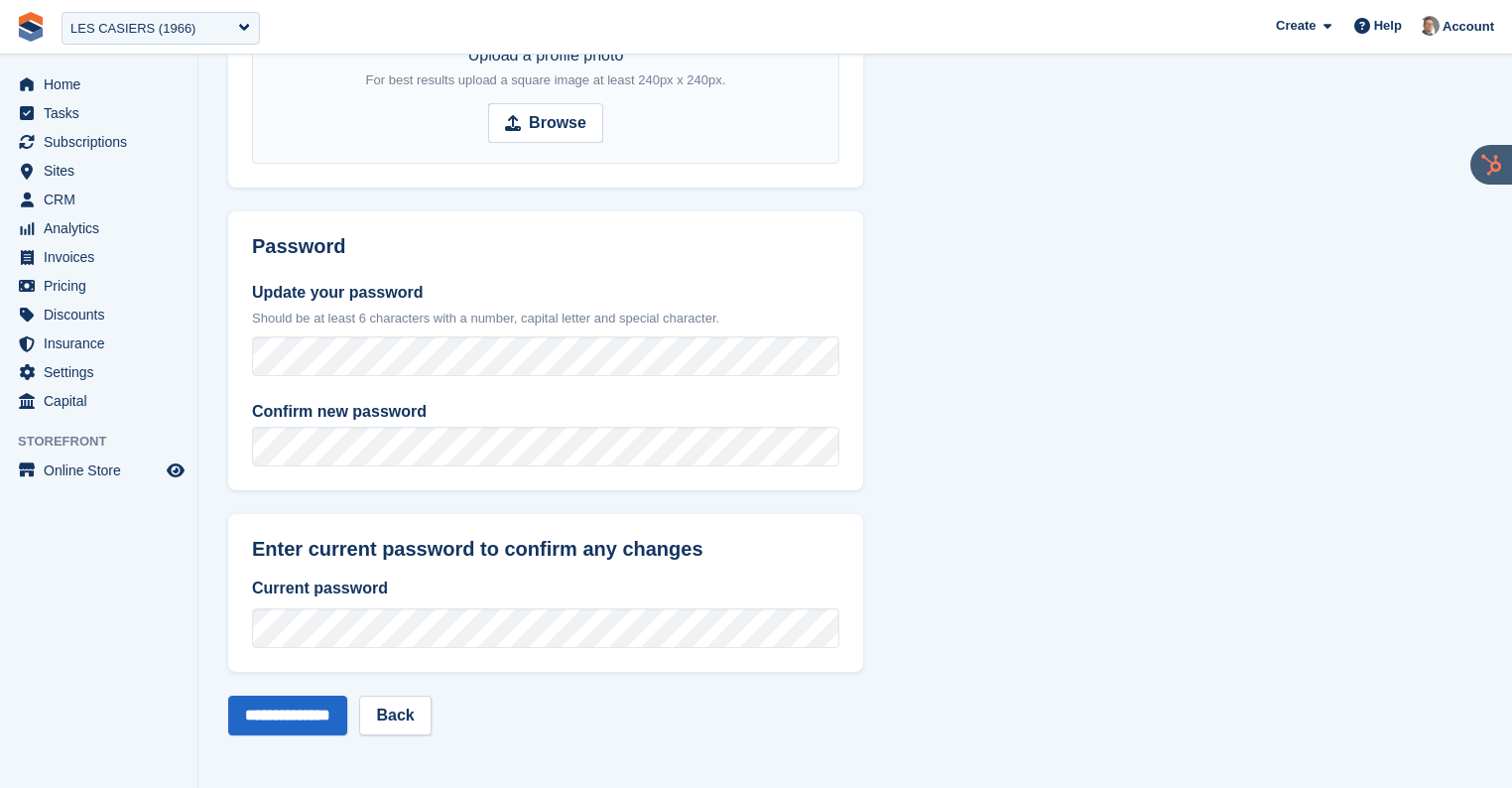 drag, startPoint x: 479, startPoint y: 374, endPoint x: 233, endPoint y: 357, distance: 246.5867 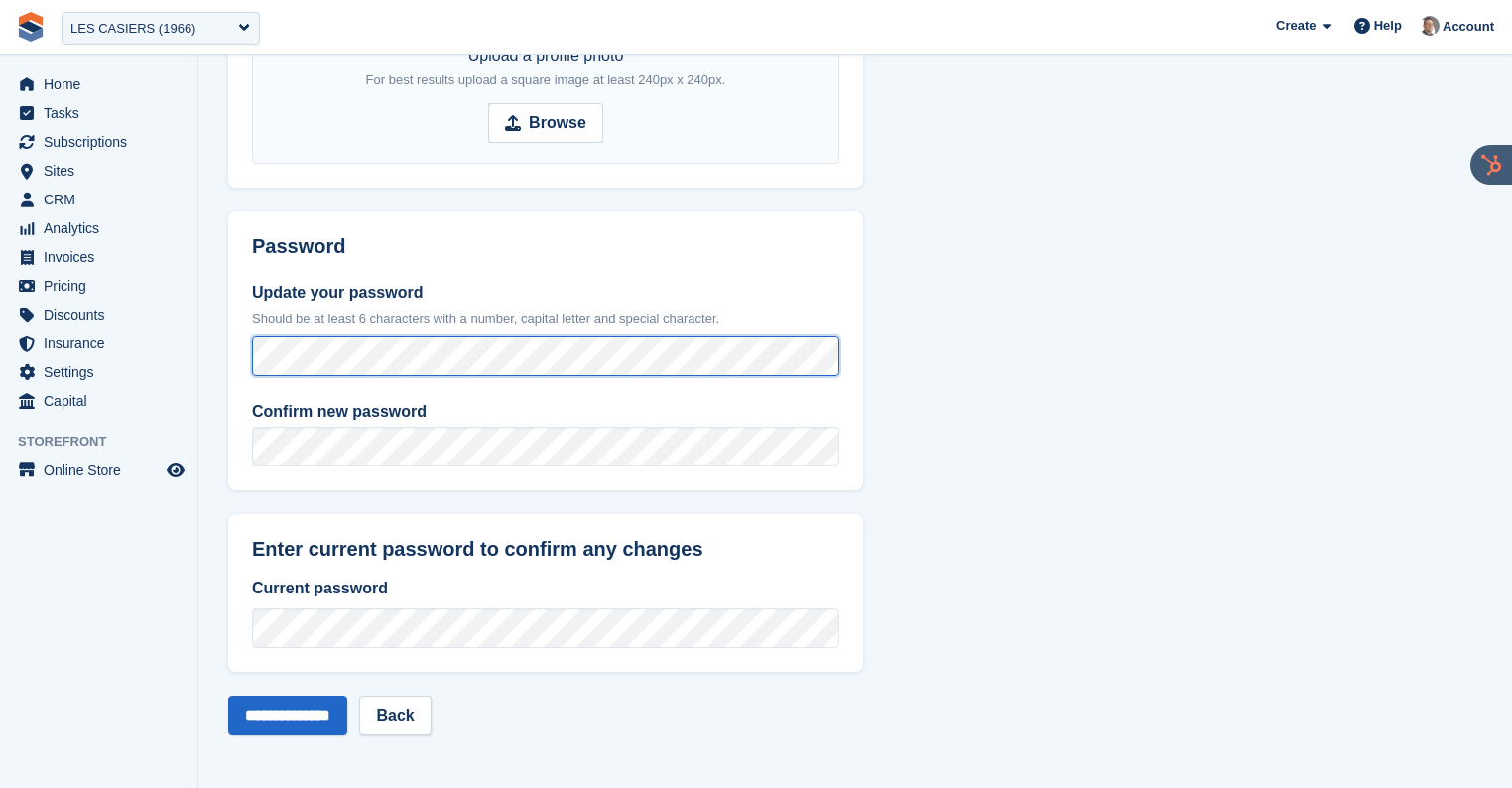 click on "**********" at bounding box center (855, -79) 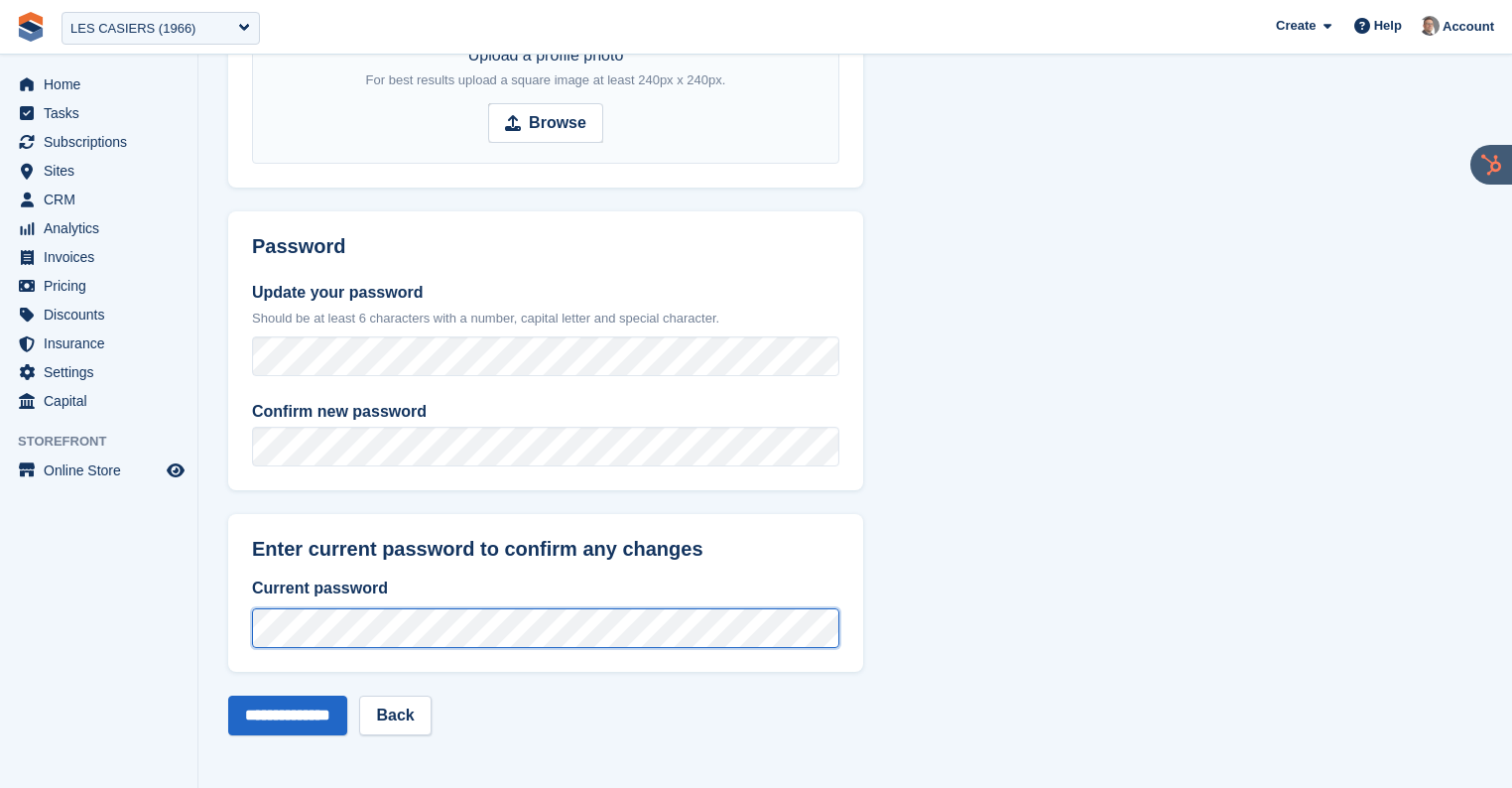 click on "**********" at bounding box center [288, 716] 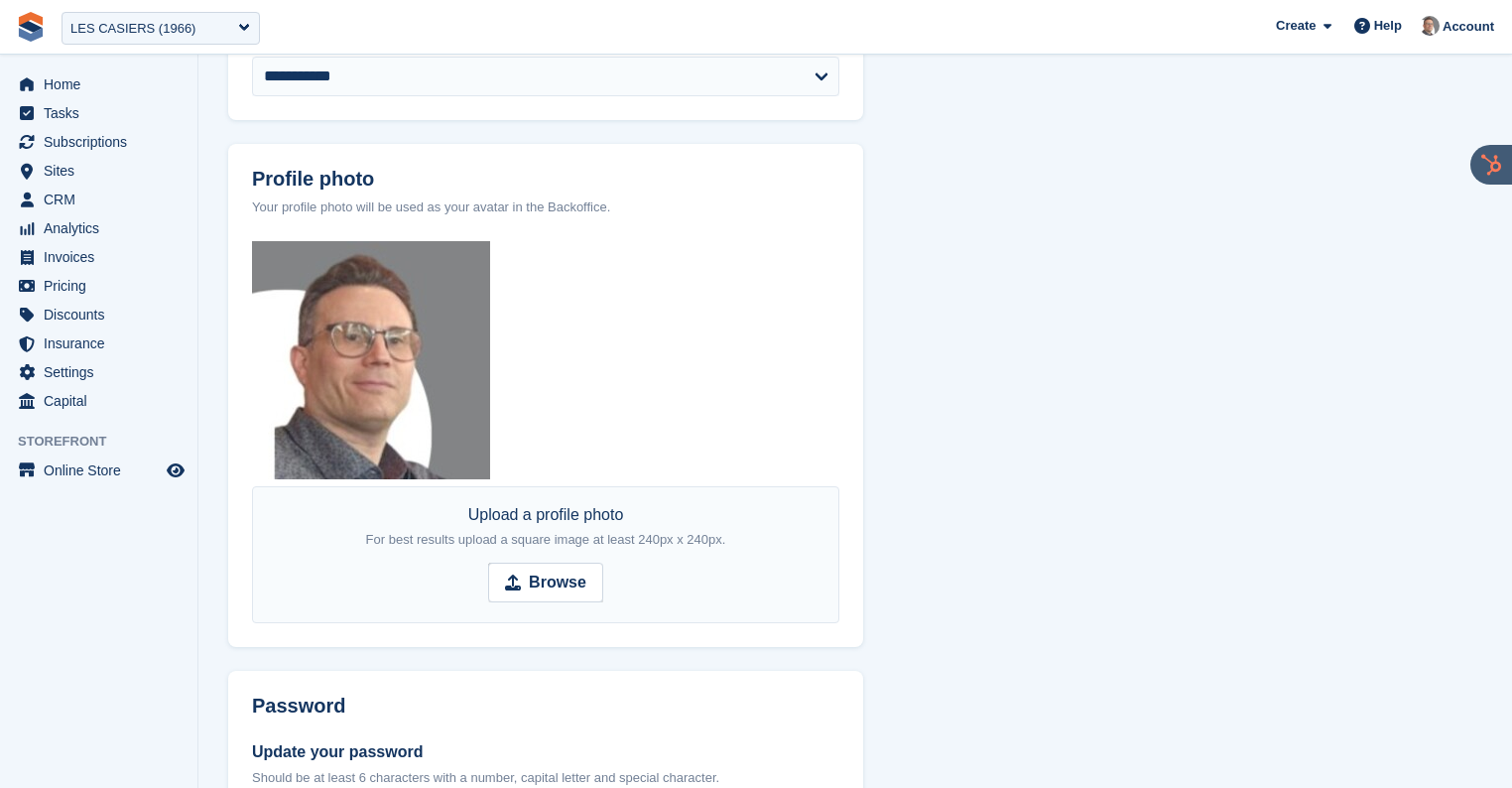 scroll, scrollTop: 1104, scrollLeft: 0, axis: vertical 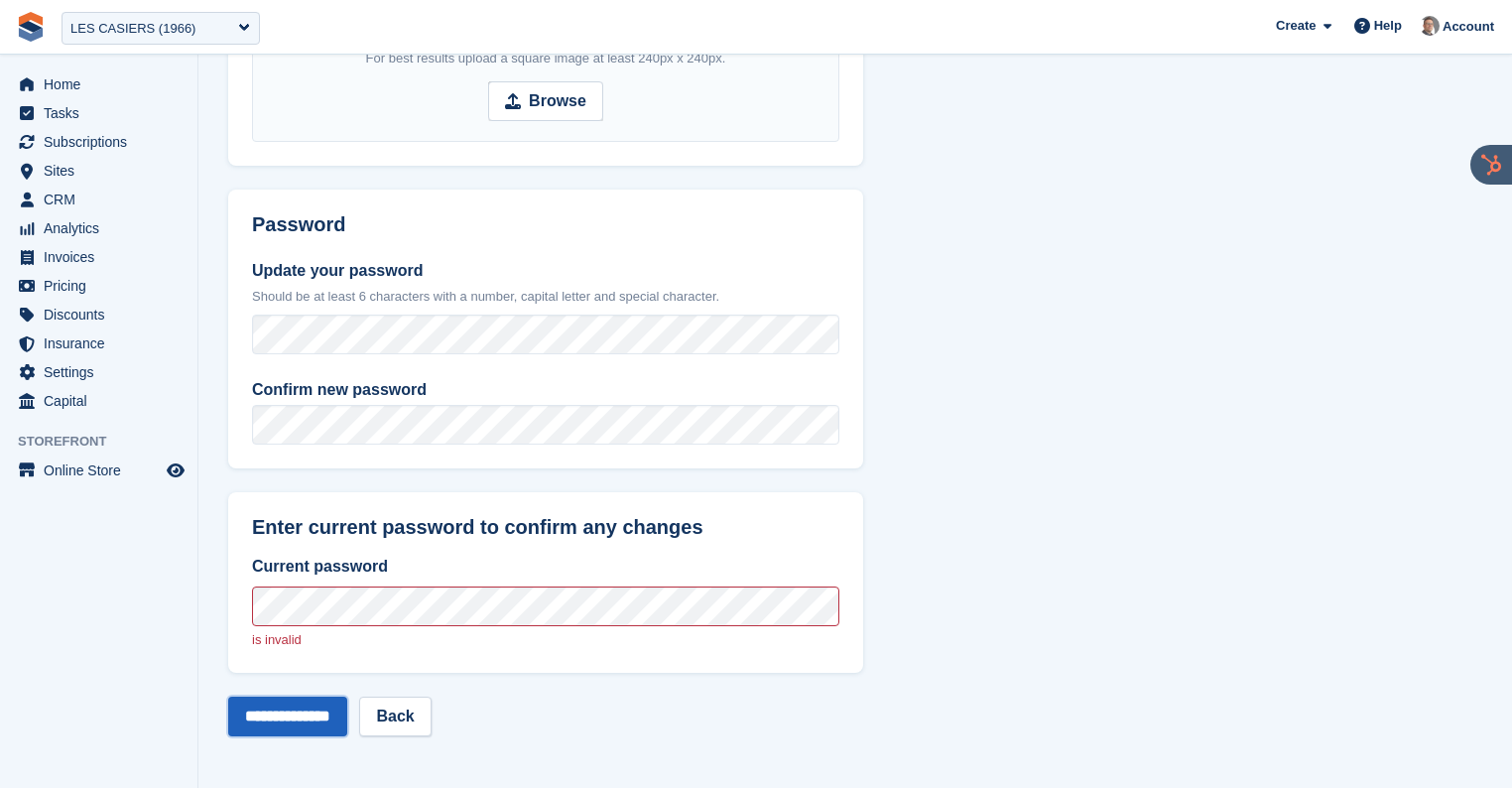 click on "**********" at bounding box center (288, 717) 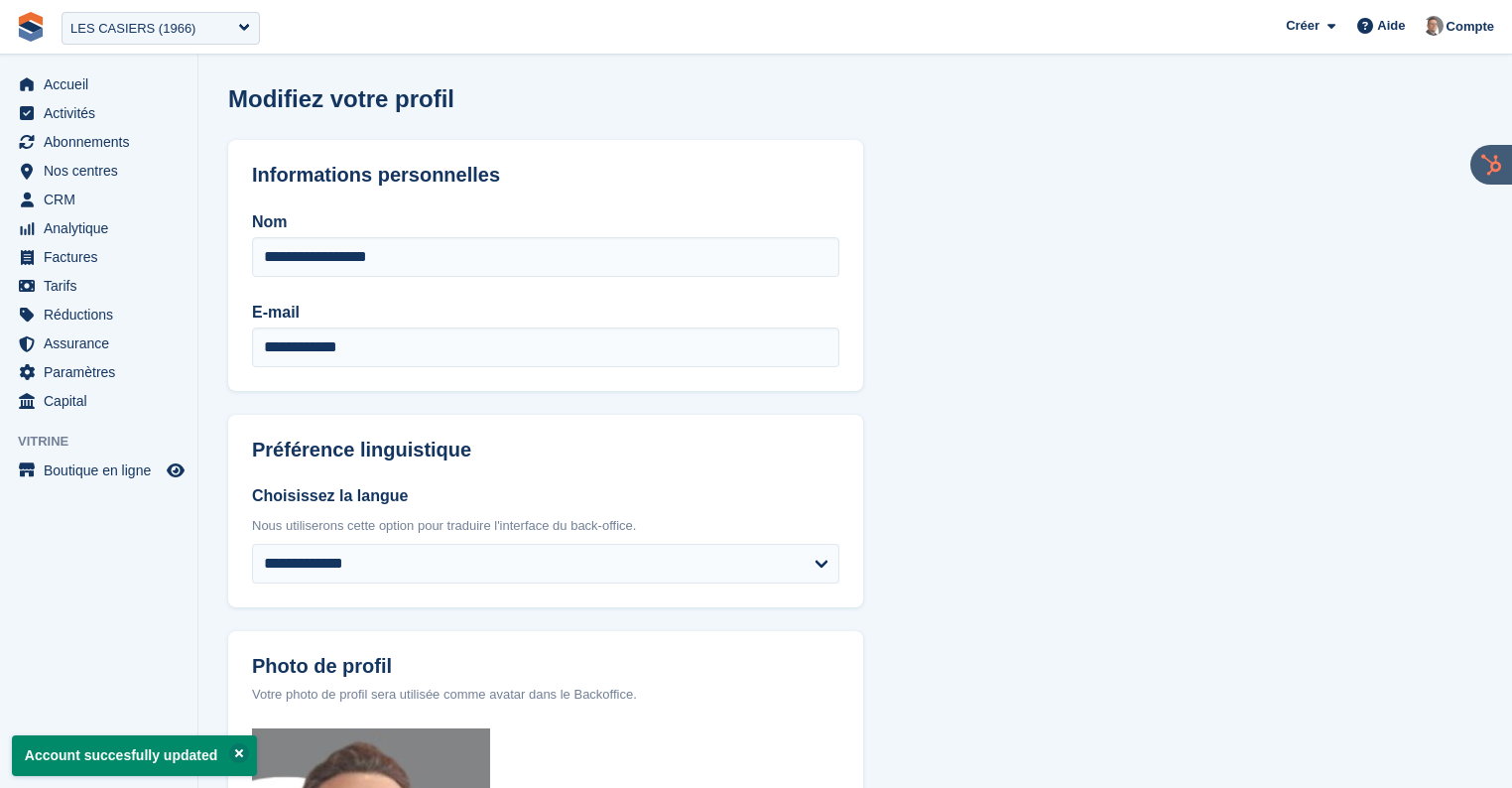scroll, scrollTop: 0, scrollLeft: 0, axis: both 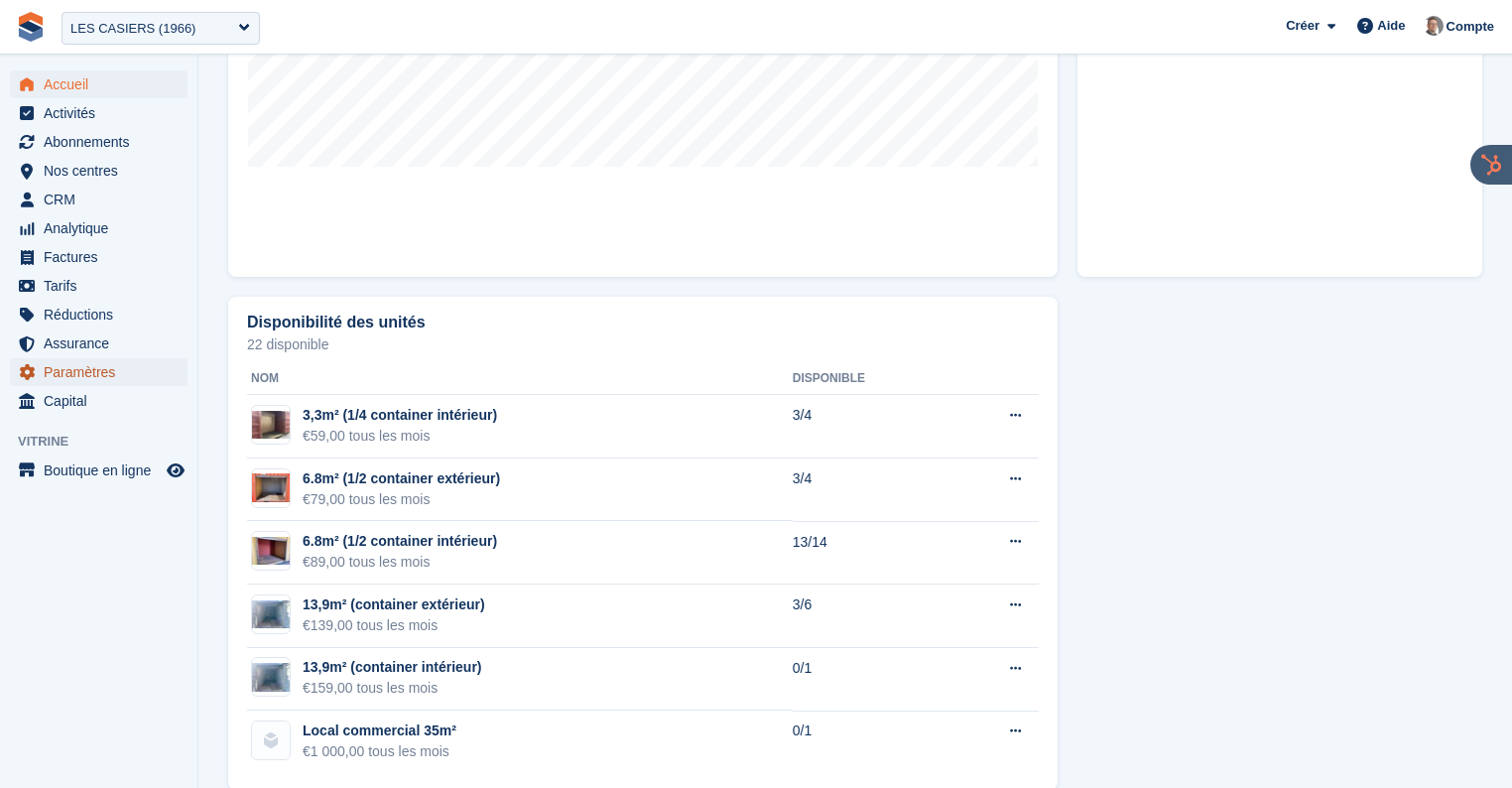 click on "Paramètres" at bounding box center (103, 372) 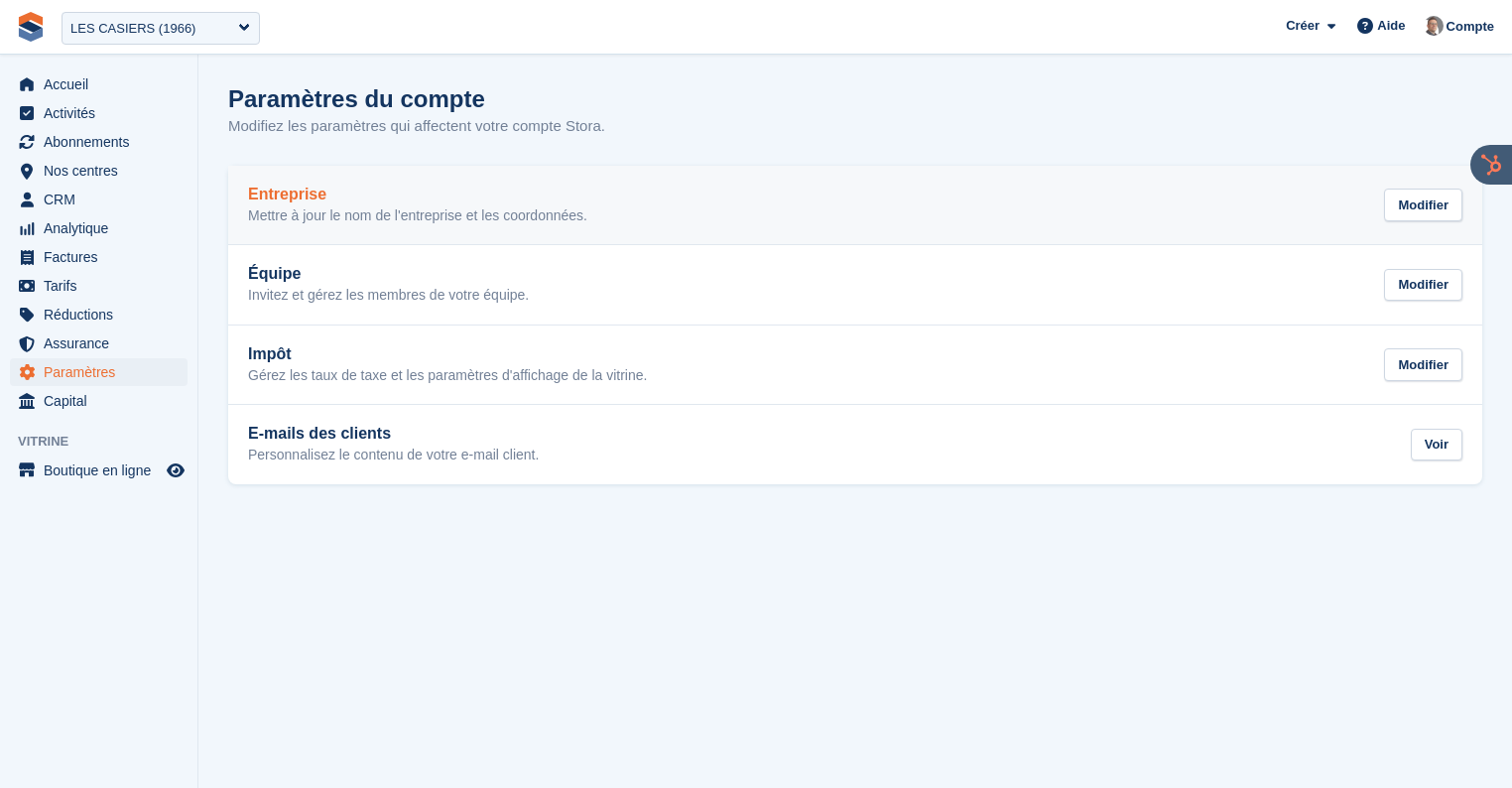 scroll, scrollTop: 0, scrollLeft: 0, axis: both 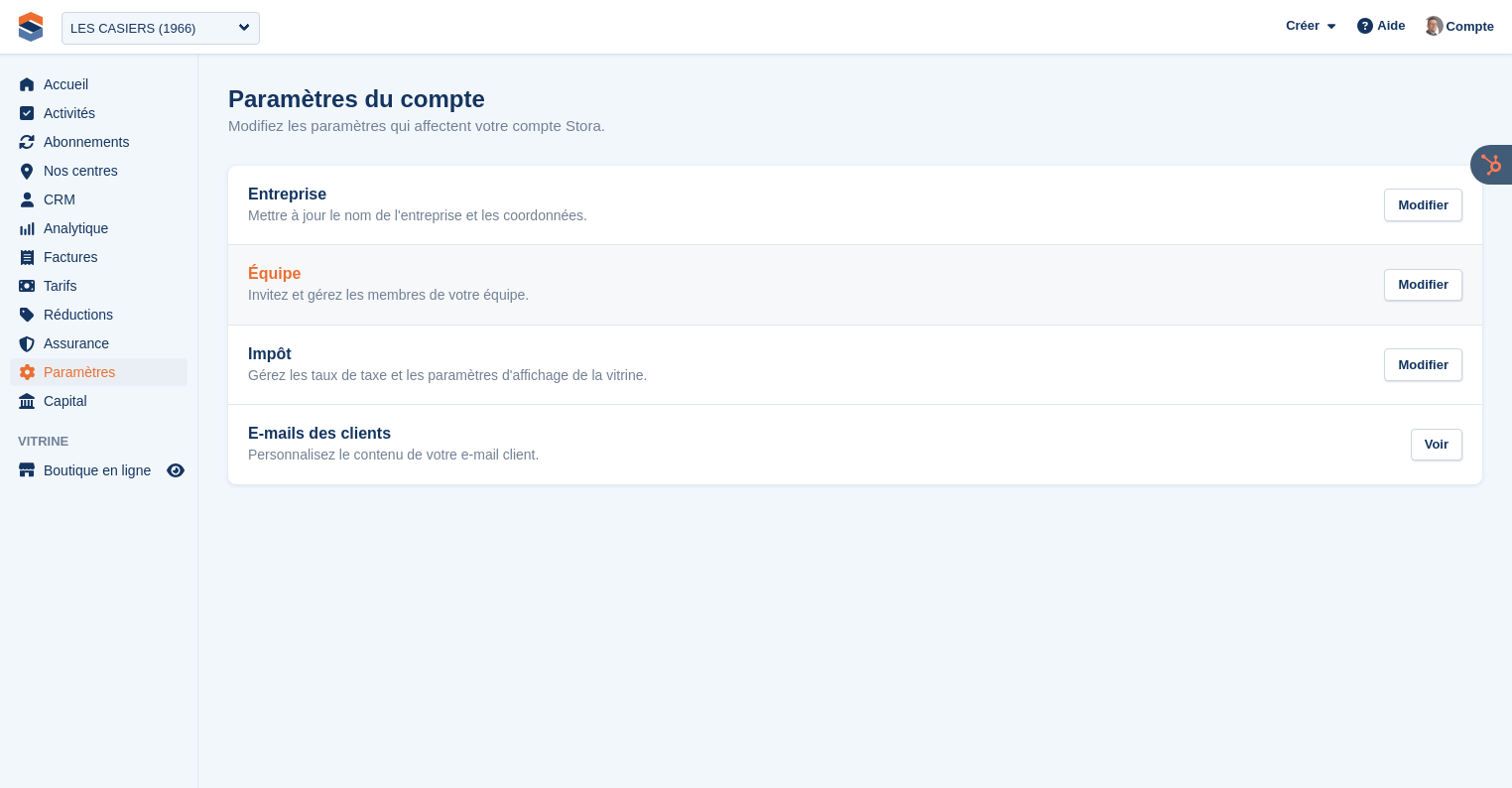 click on "Équipe" at bounding box center (388, 274) 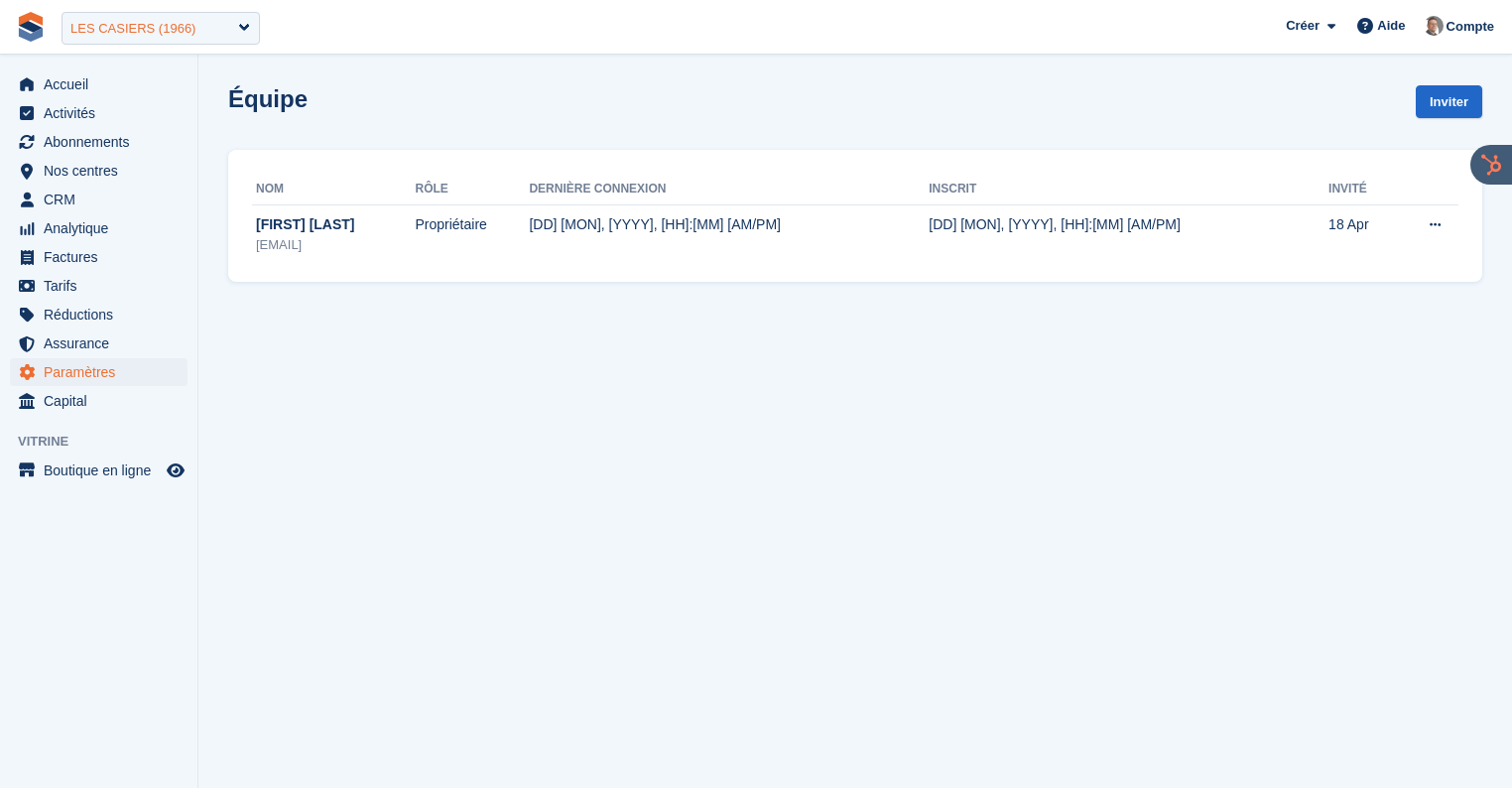 click on "LES CASIERS (1966)" at bounding box center (133, 29) 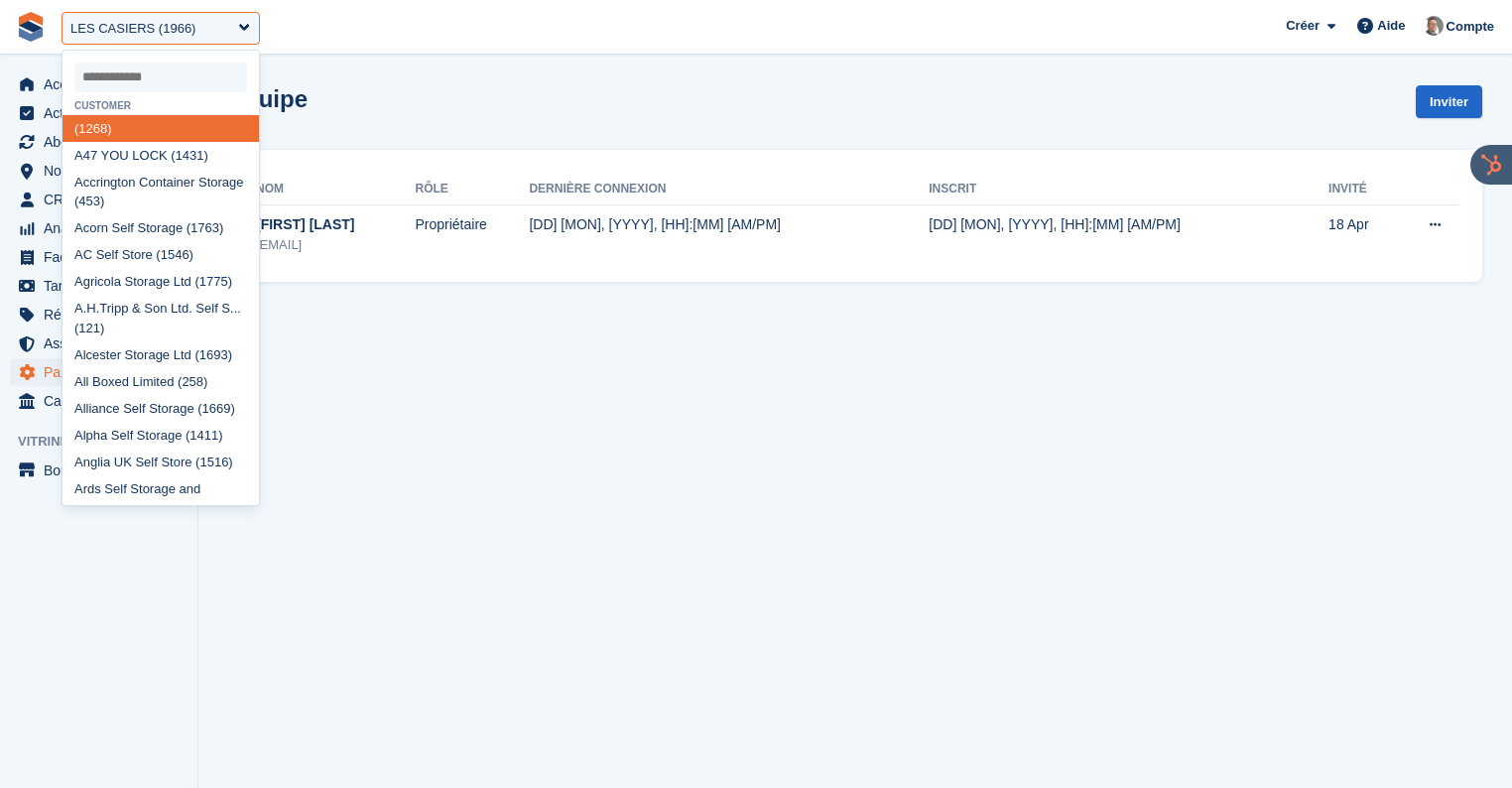 click on "Équipe
Inviter
Nom
Rôle
Dernière connexion
Inscrit
Invité
[FIRST] [LAST]
[EMAIL]
Propriétaire
[DD] [MON], [YYYY], [HH]:[MM] [AM/PM]
[DD] [MON], [YYYY], [HH]:[MM] [AM/PM]
[DD] [MON]
Modifier le membre de l'équipe
Supprimer un membre de l'équipe" at bounding box center (855, 394) 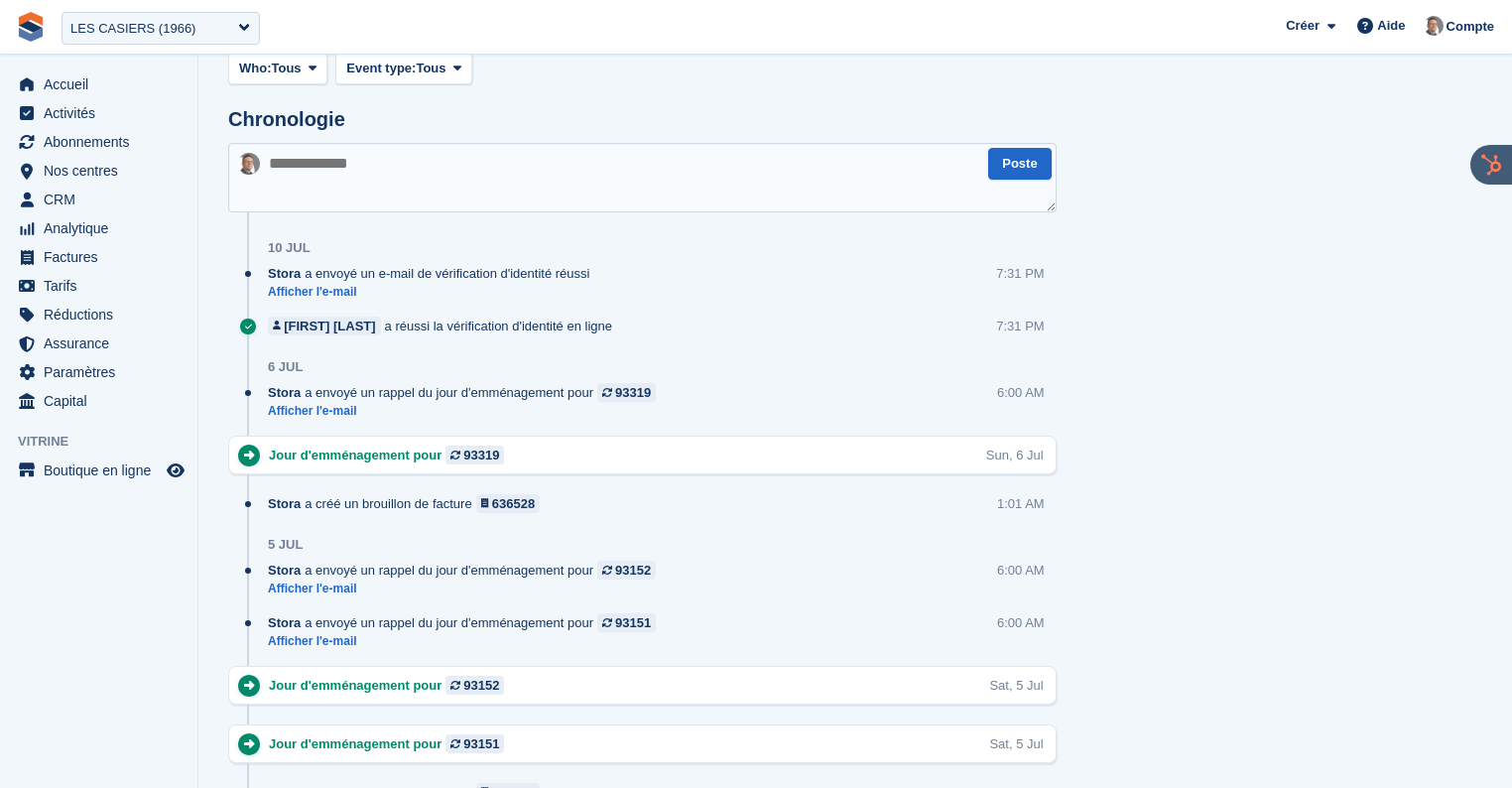 scroll, scrollTop: 0, scrollLeft: 0, axis: both 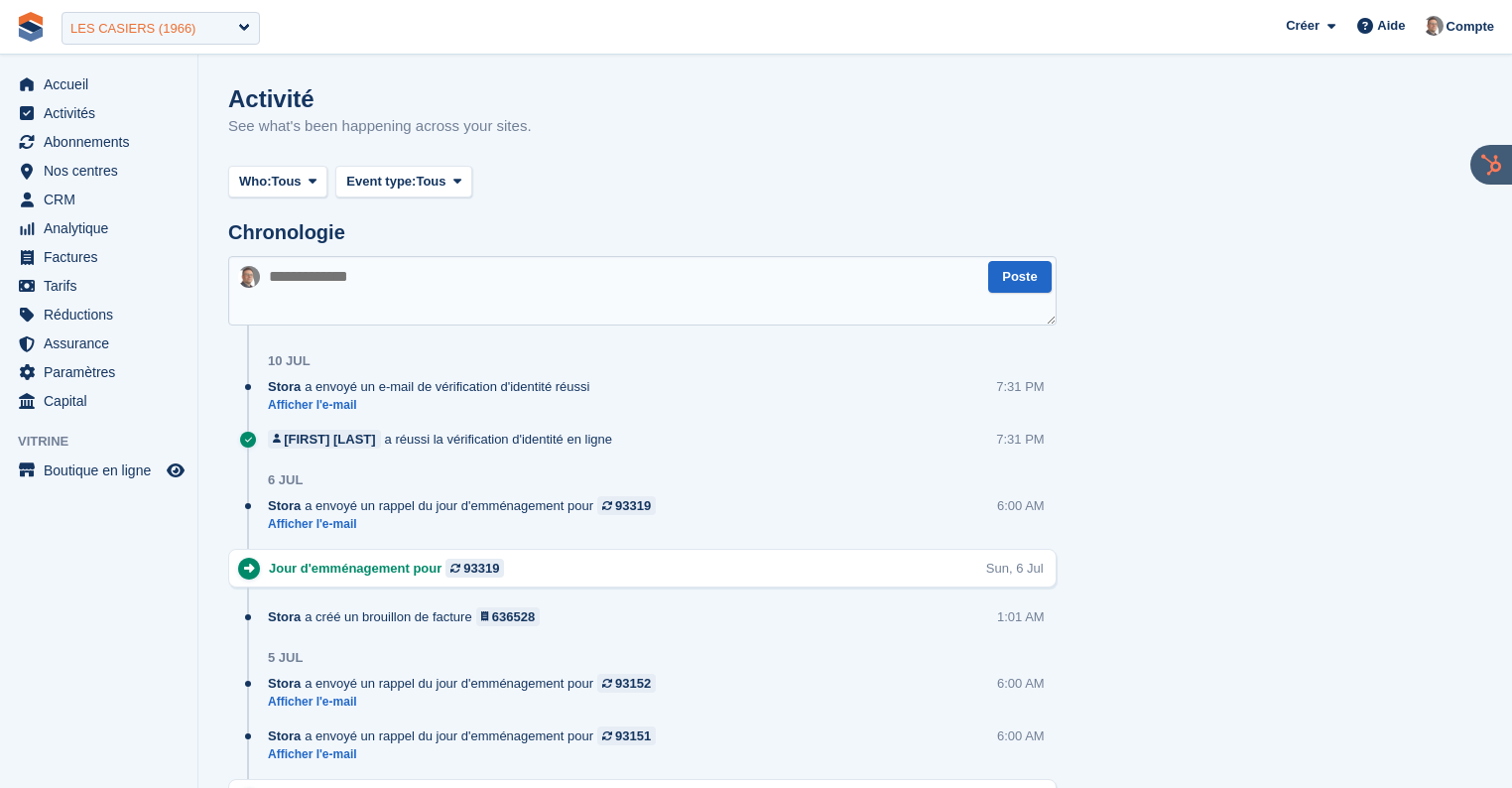 click on "LES CASIERS (1966)" at bounding box center [161, 28] 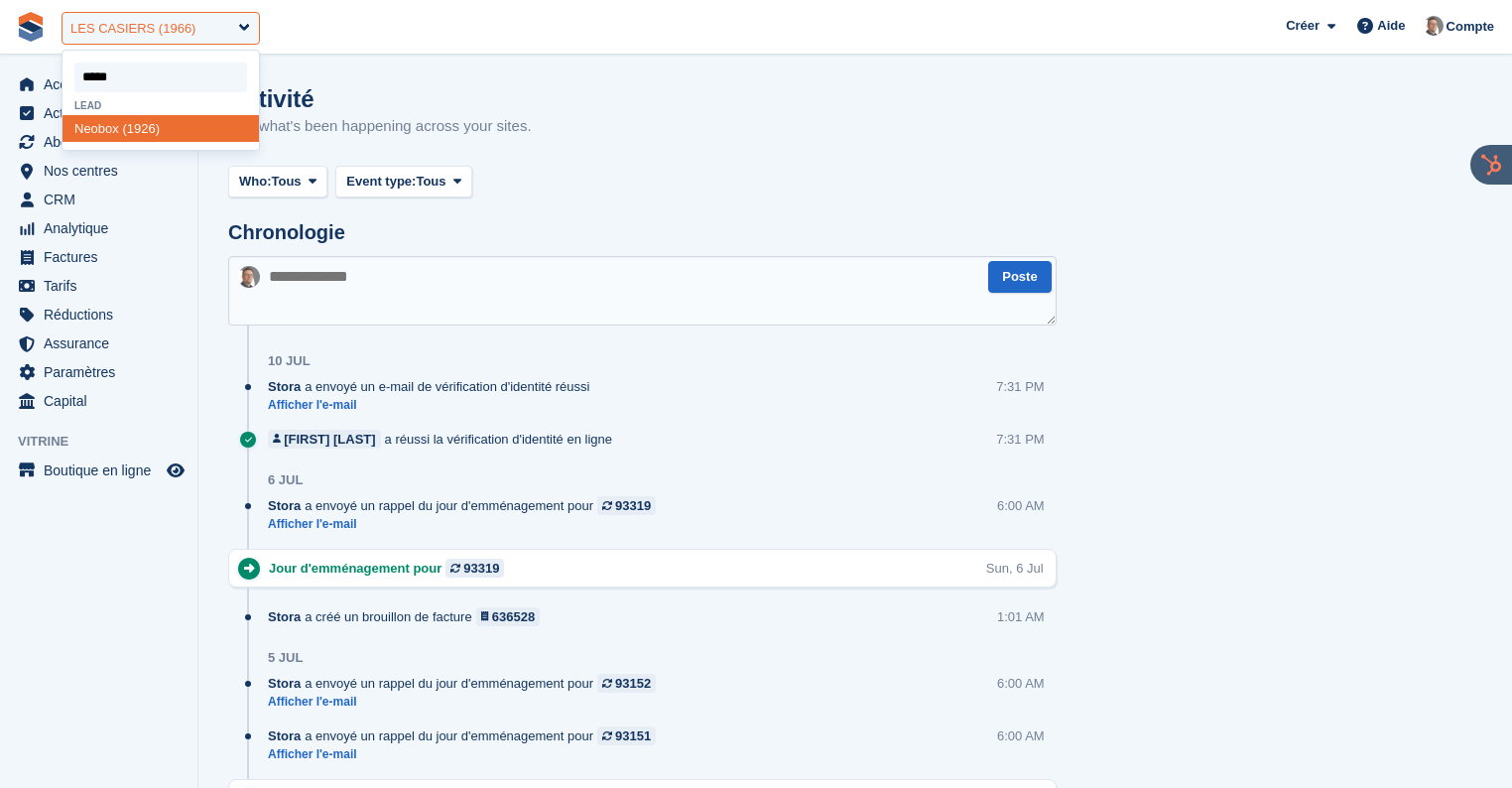 type on "******" 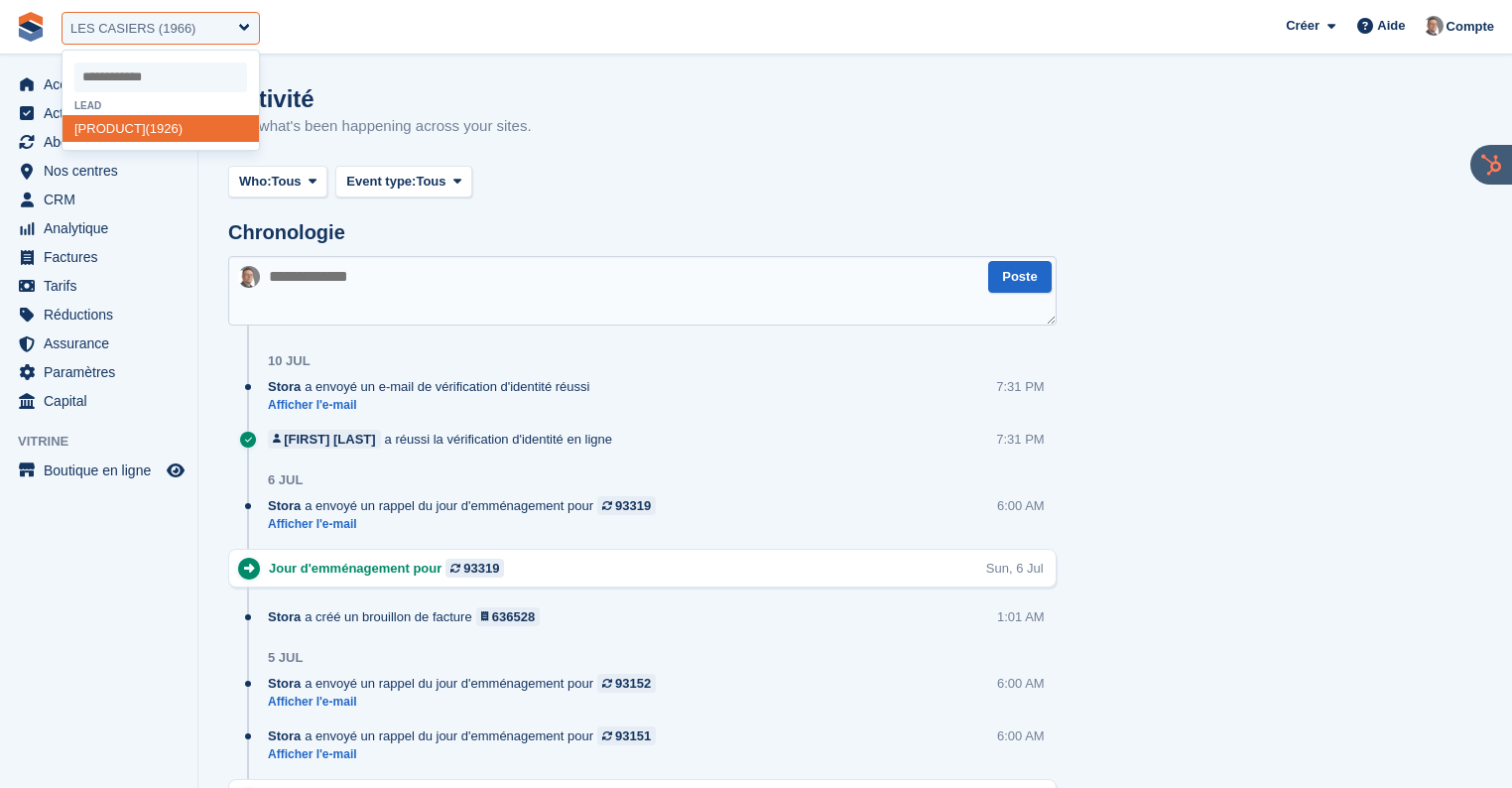 select on "****" 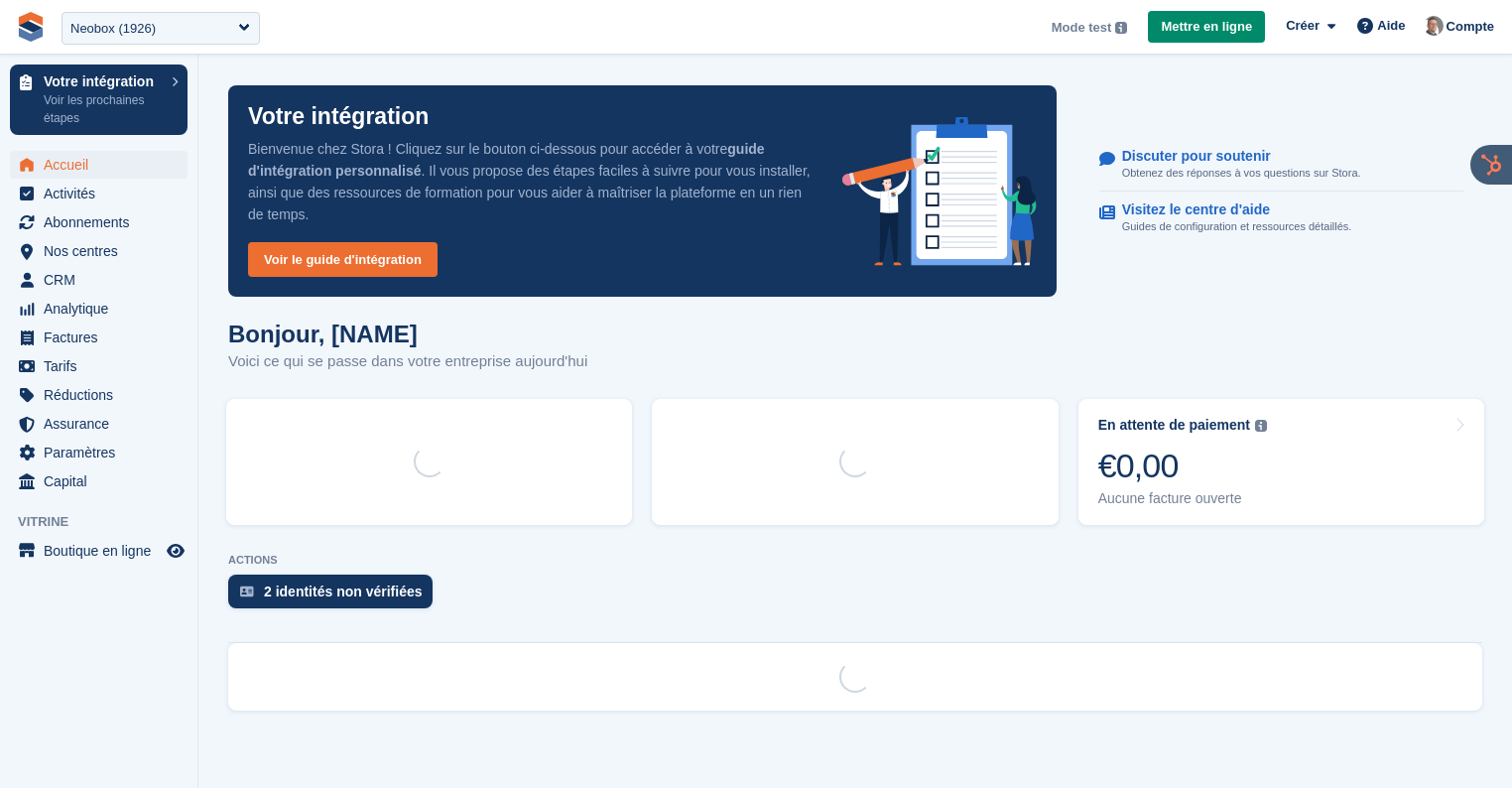 scroll, scrollTop: 0, scrollLeft: 0, axis: both 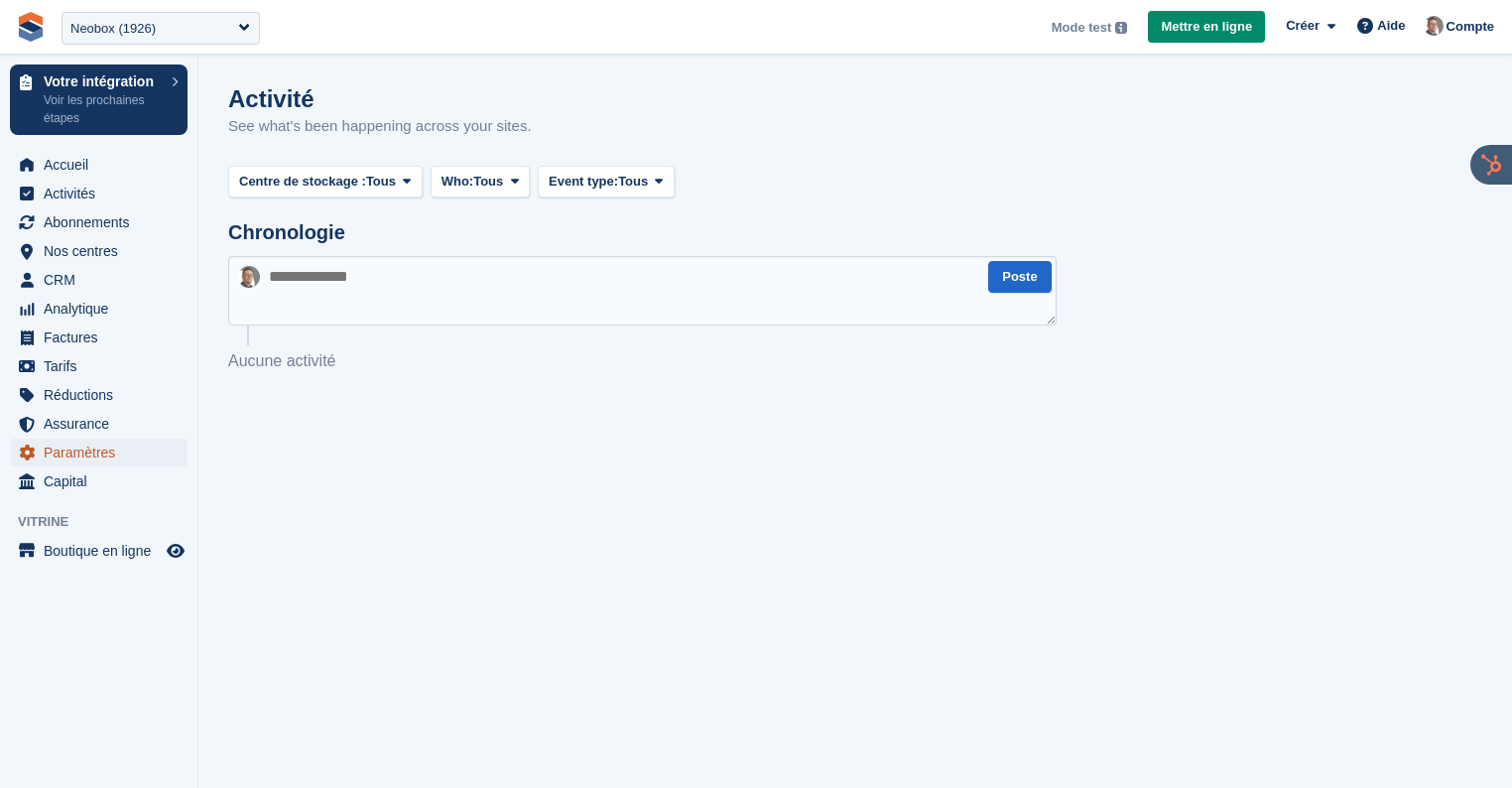 click on "Paramètres" at bounding box center [103, 453] 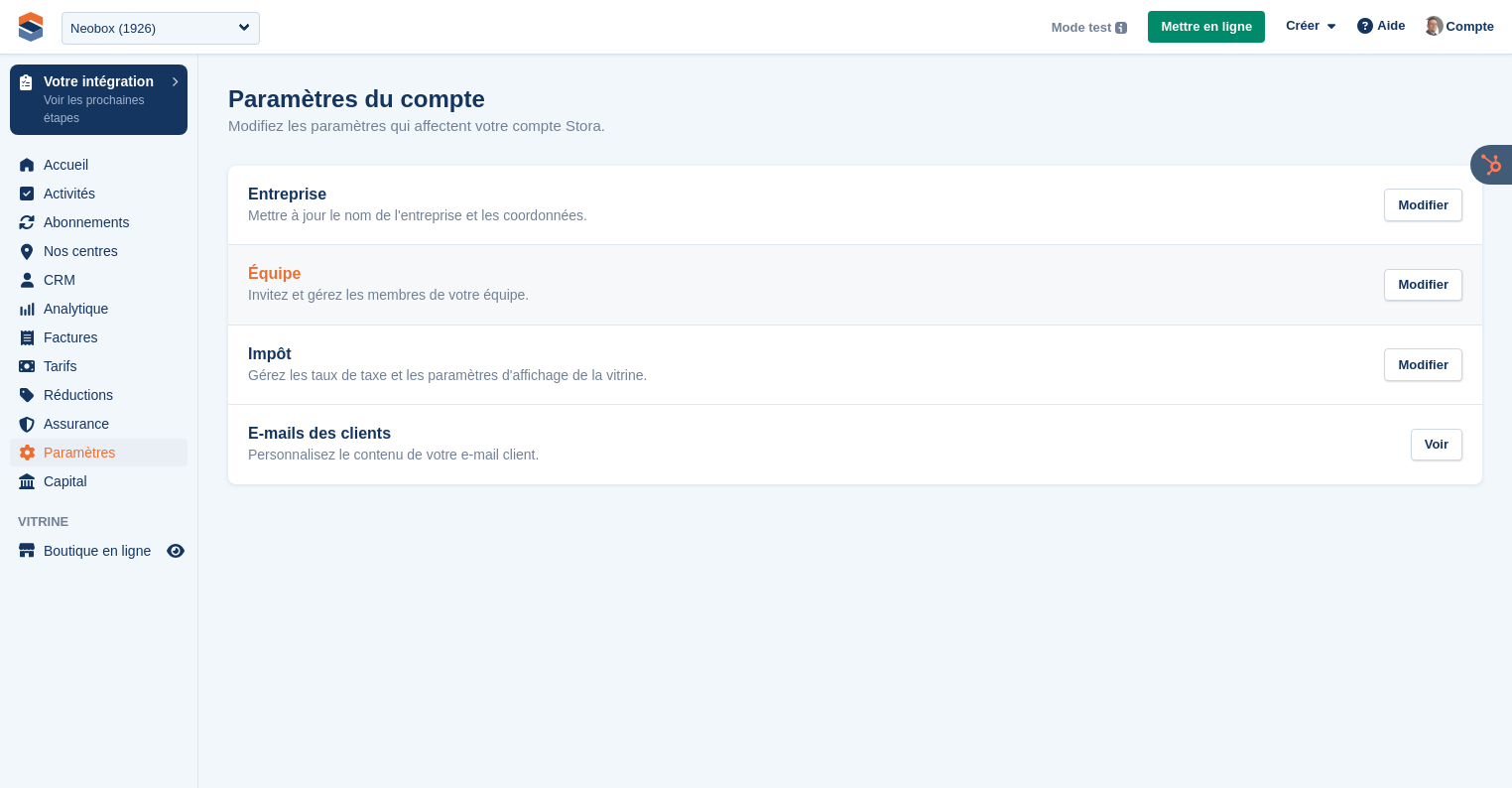 click on "Invitez et gérez les membres de votre équipe." at bounding box center (388, 296) 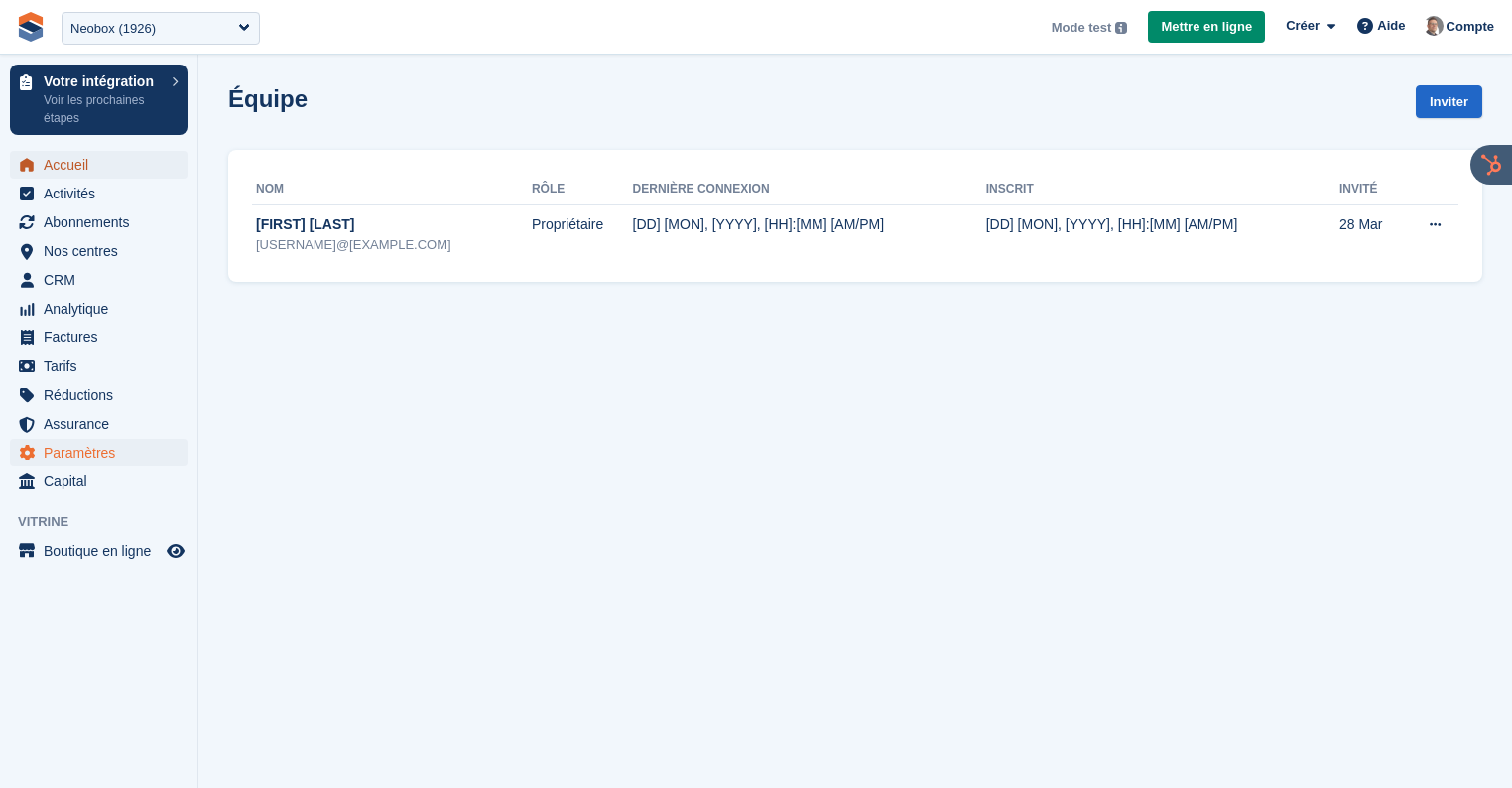 click on "Accueil" at bounding box center (103, 165) 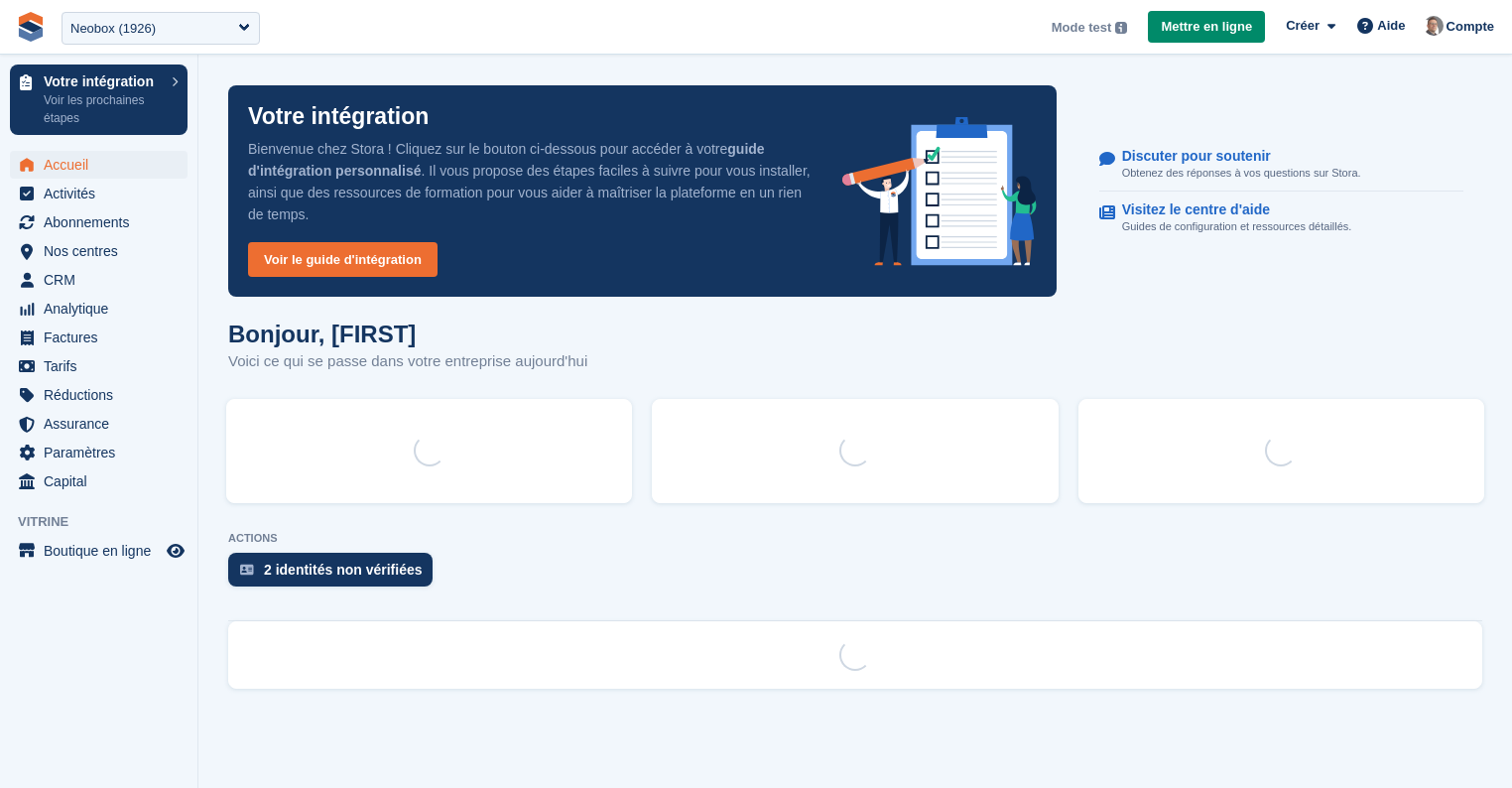 scroll, scrollTop: 0, scrollLeft: 0, axis: both 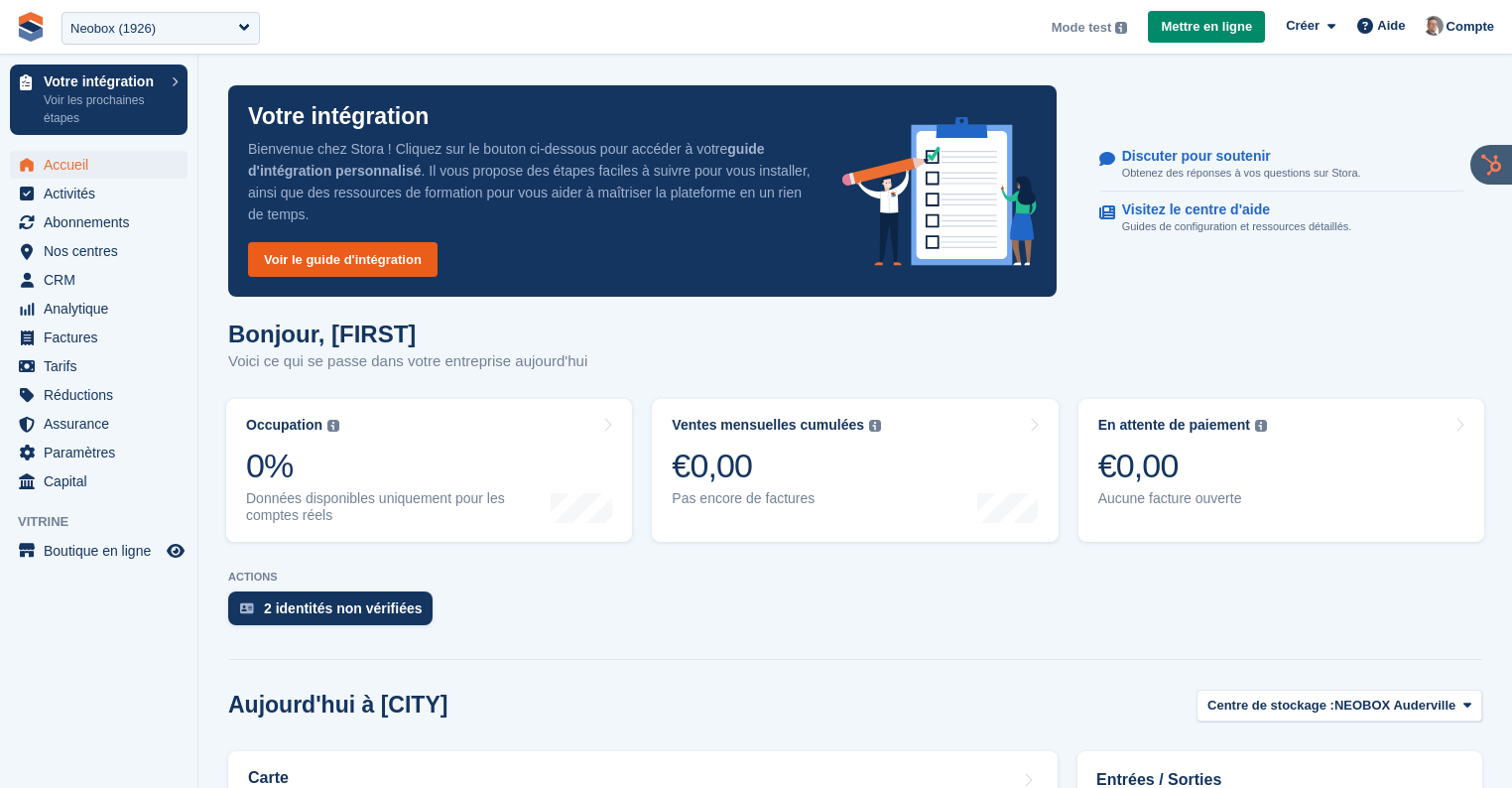 click on "Voir le guide d'intégration" at bounding box center (342, 259) 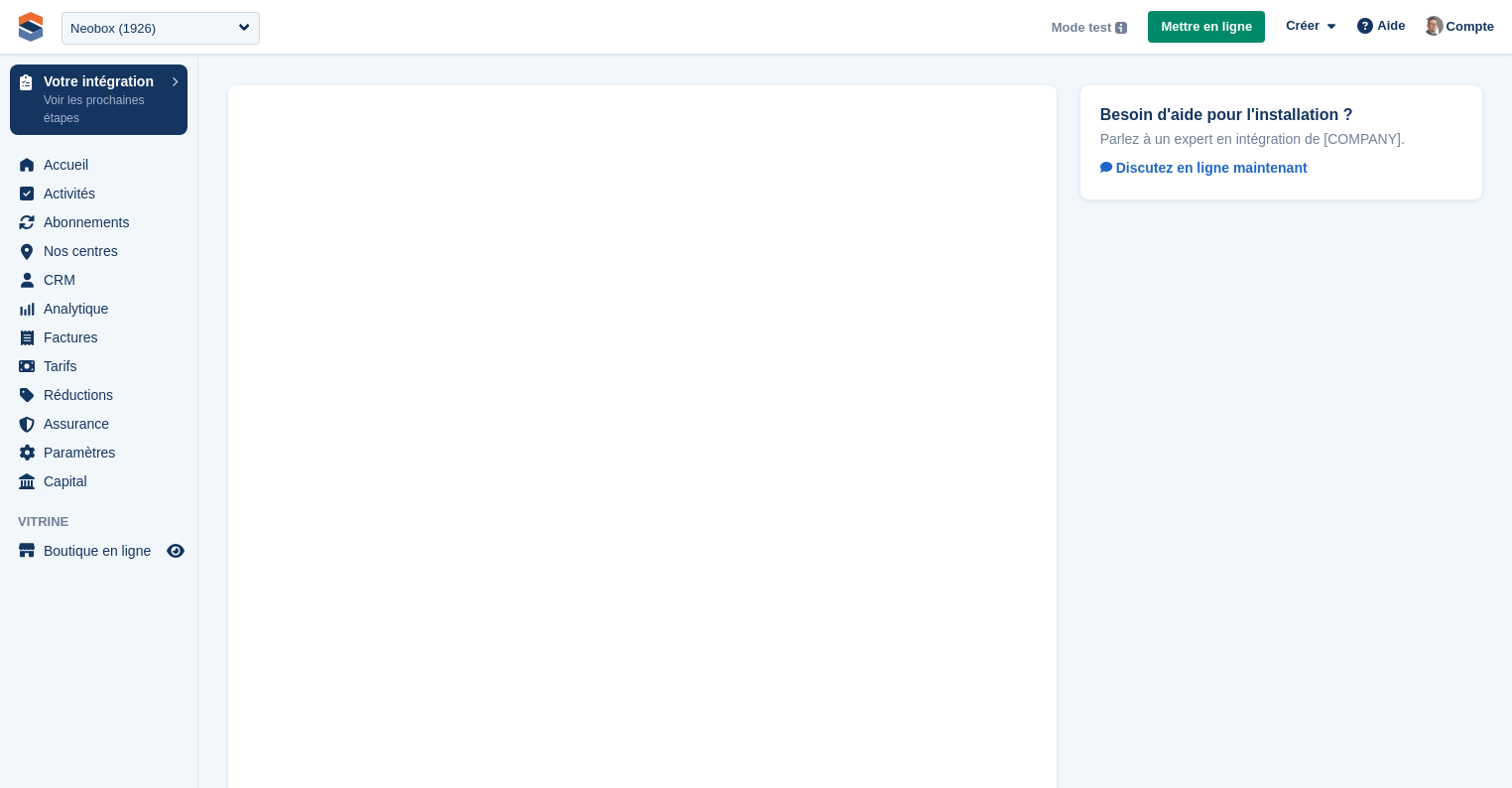 scroll, scrollTop: 0, scrollLeft: 0, axis: both 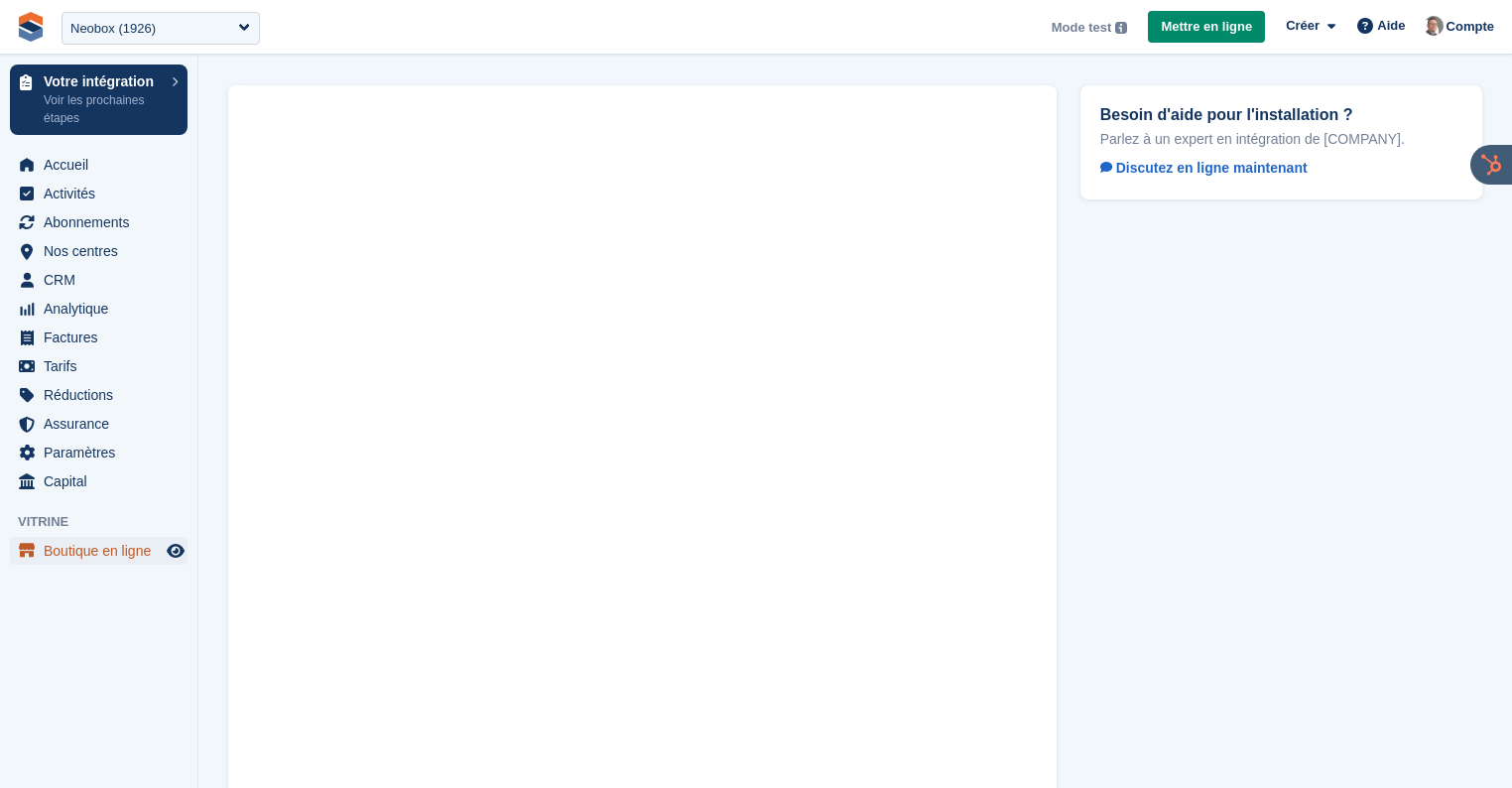 click on "Boutique en ligne" at bounding box center (103, 551) 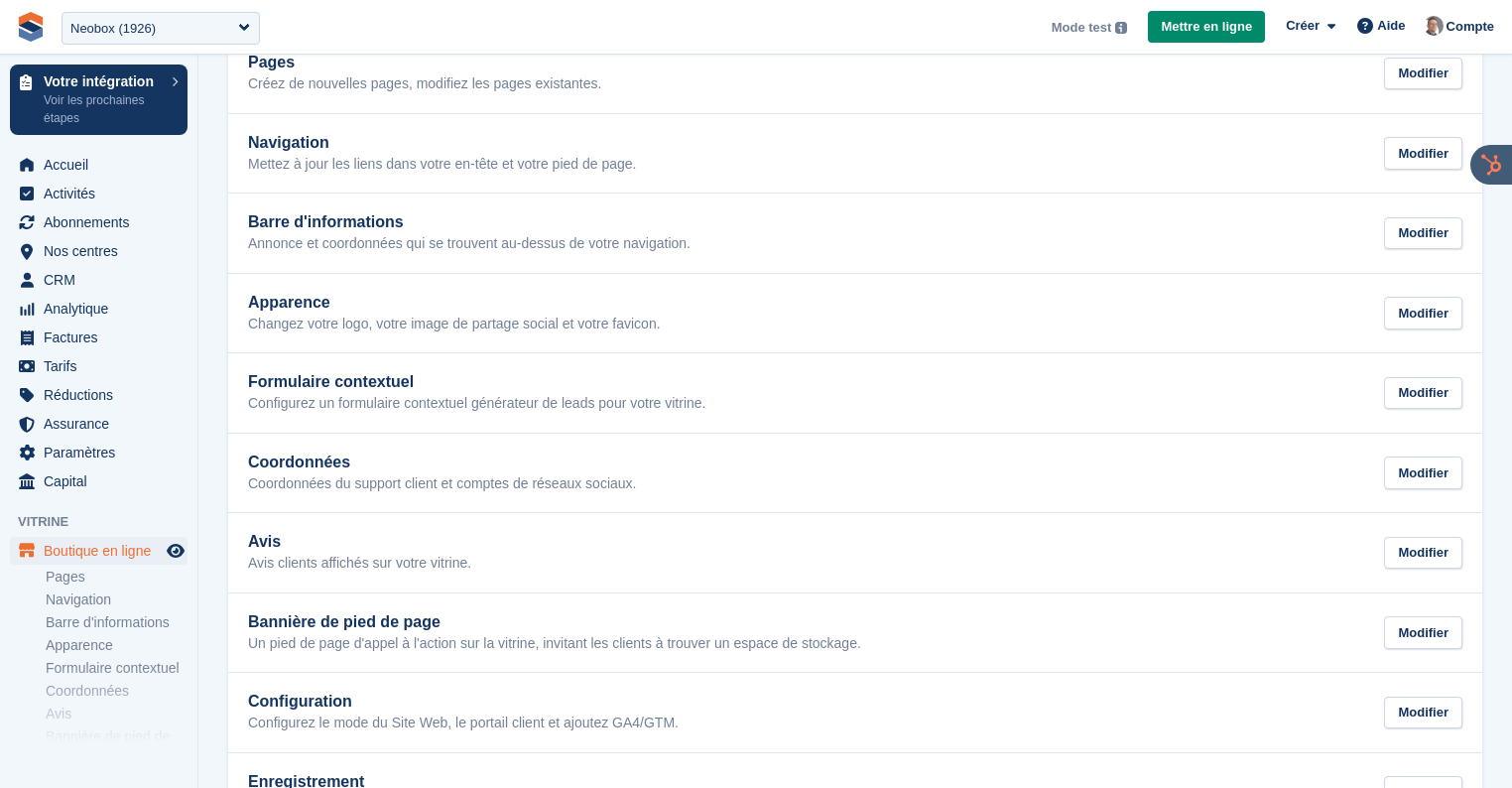 scroll, scrollTop: 460, scrollLeft: 0, axis: vertical 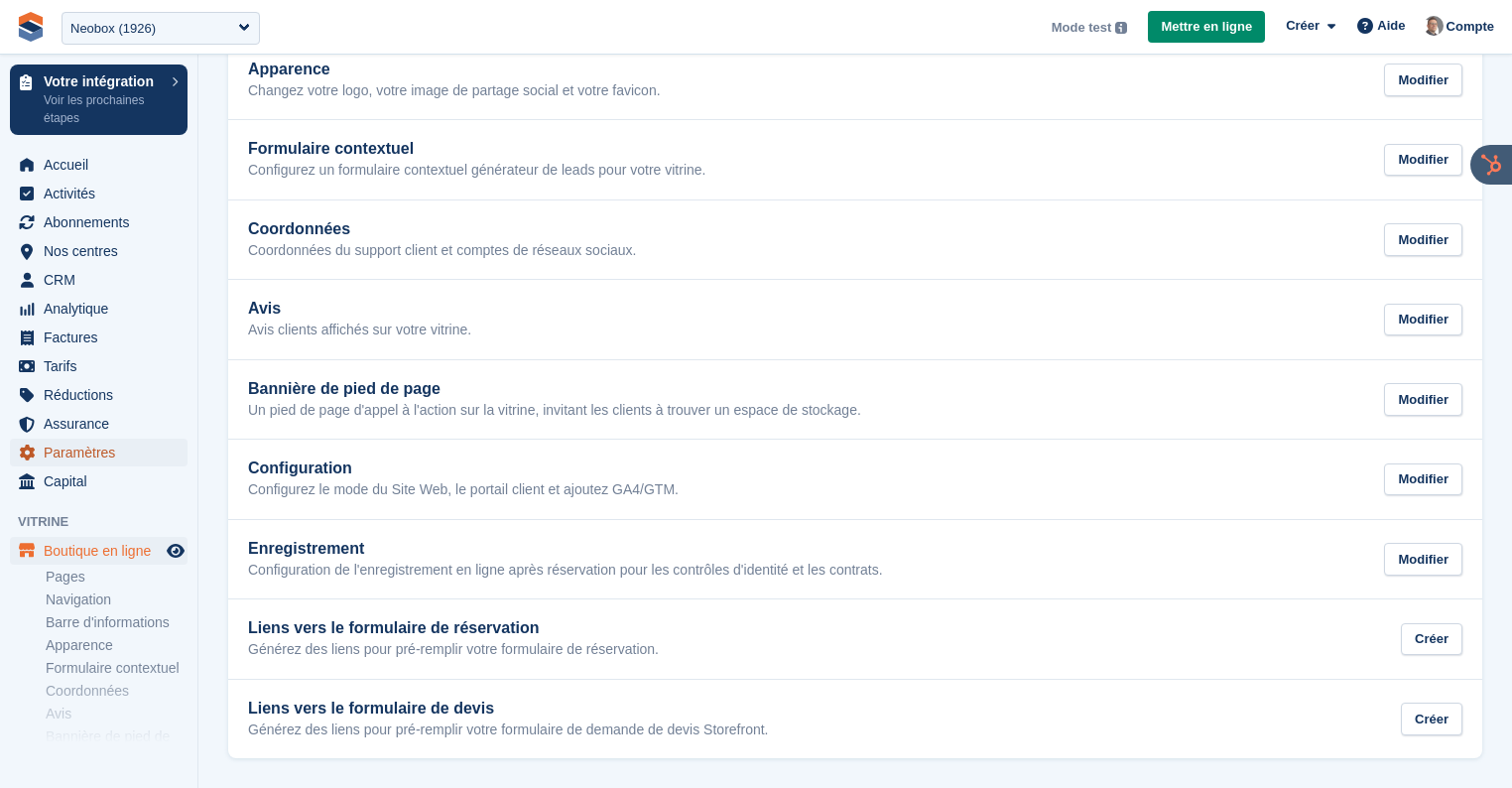 click on "Paramètres" at bounding box center [103, 453] 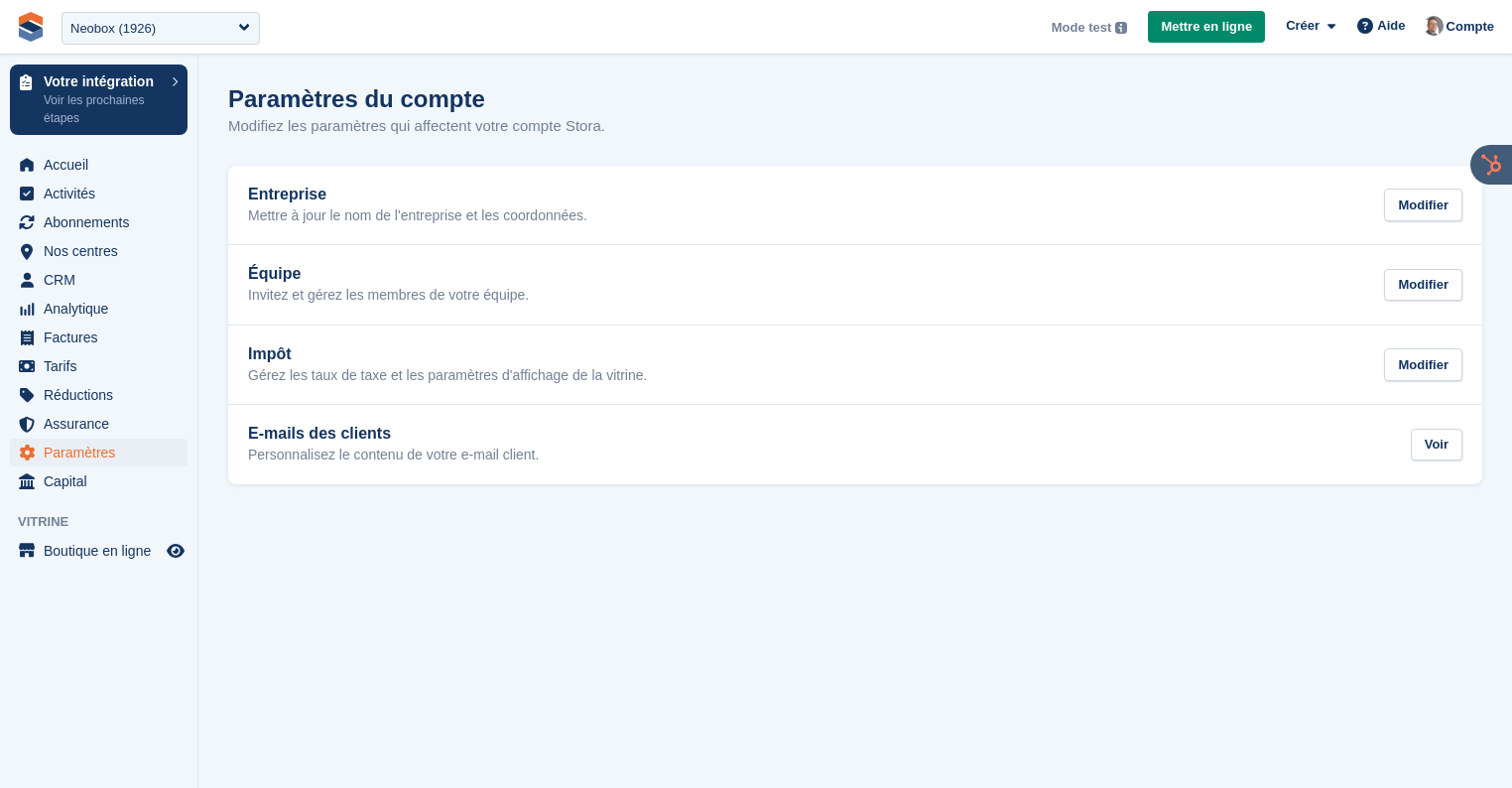 scroll, scrollTop: 0, scrollLeft: 0, axis: both 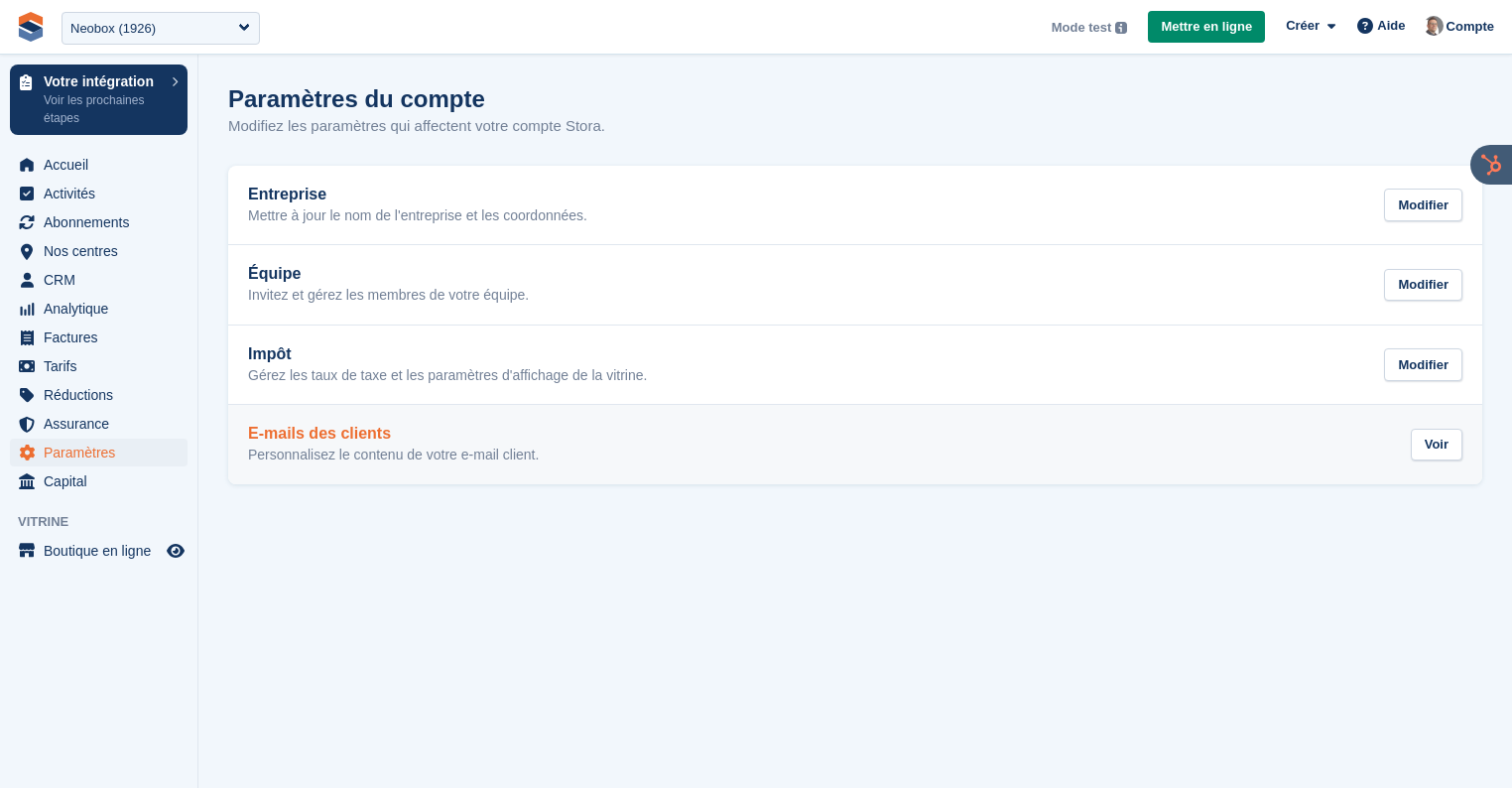click on "E-mails des clients" at bounding box center [393, 434] 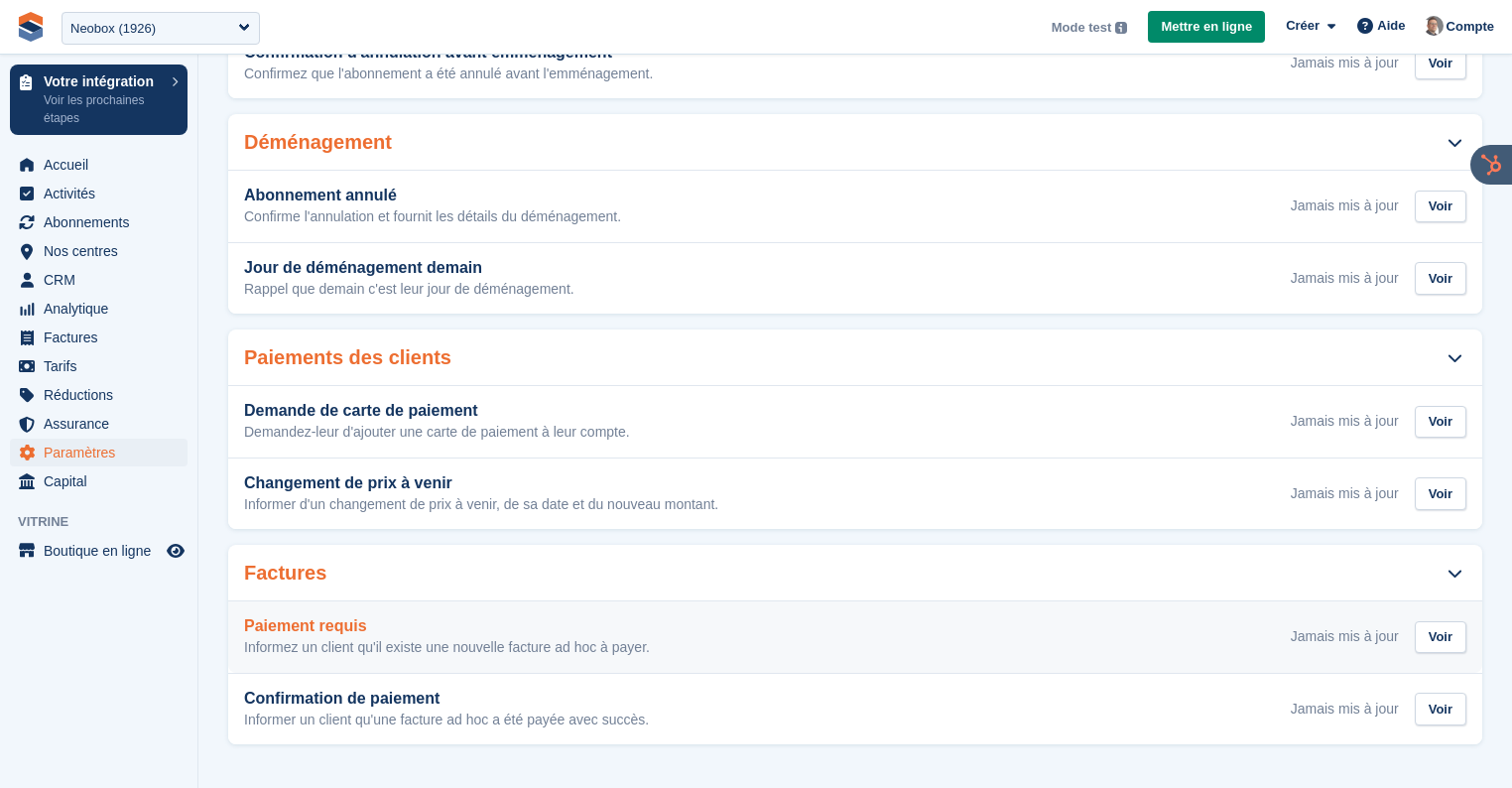 scroll, scrollTop: 0, scrollLeft: 0, axis: both 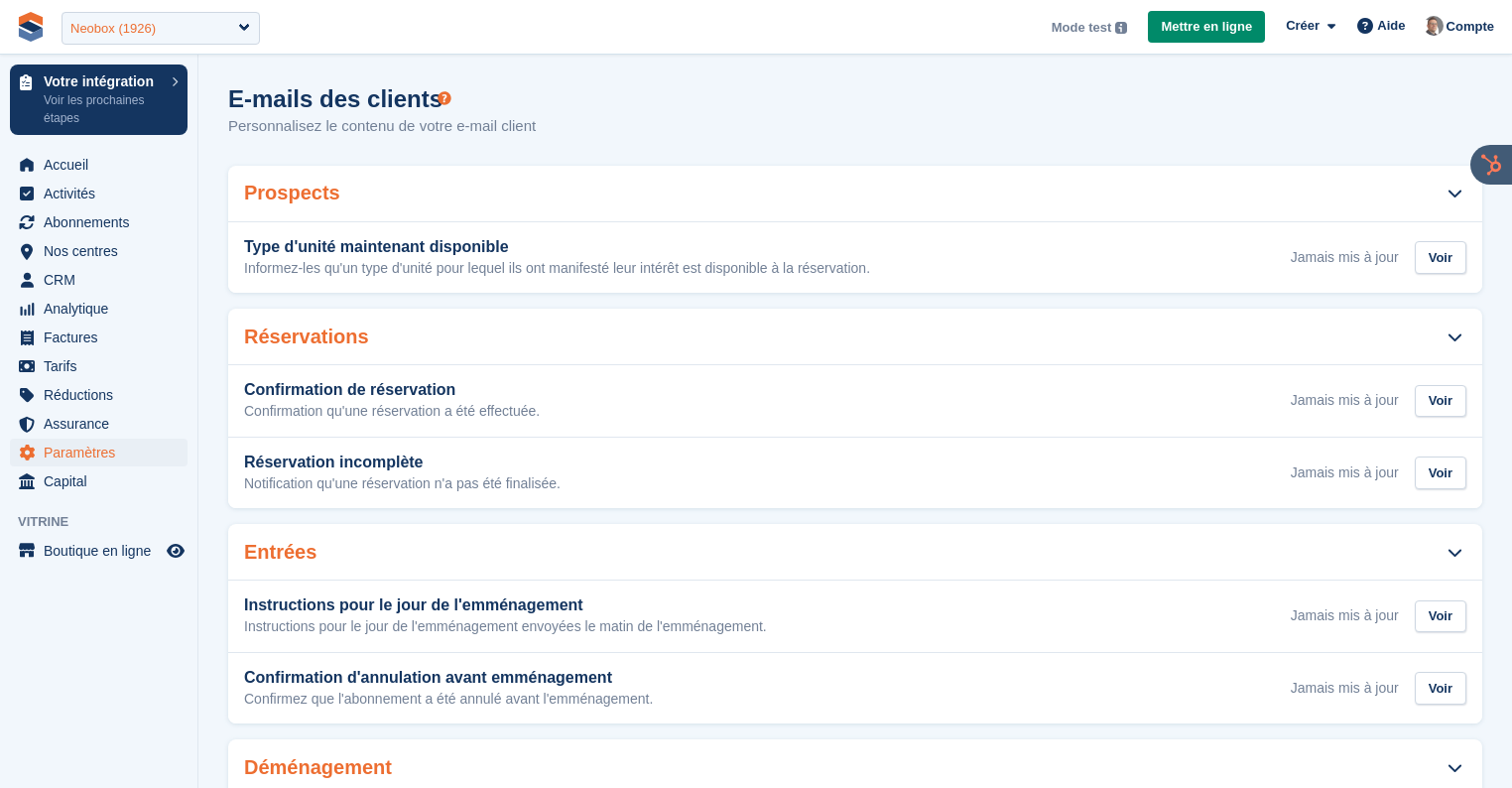 click on "Neobox (1926)" at bounding box center (161, 28) 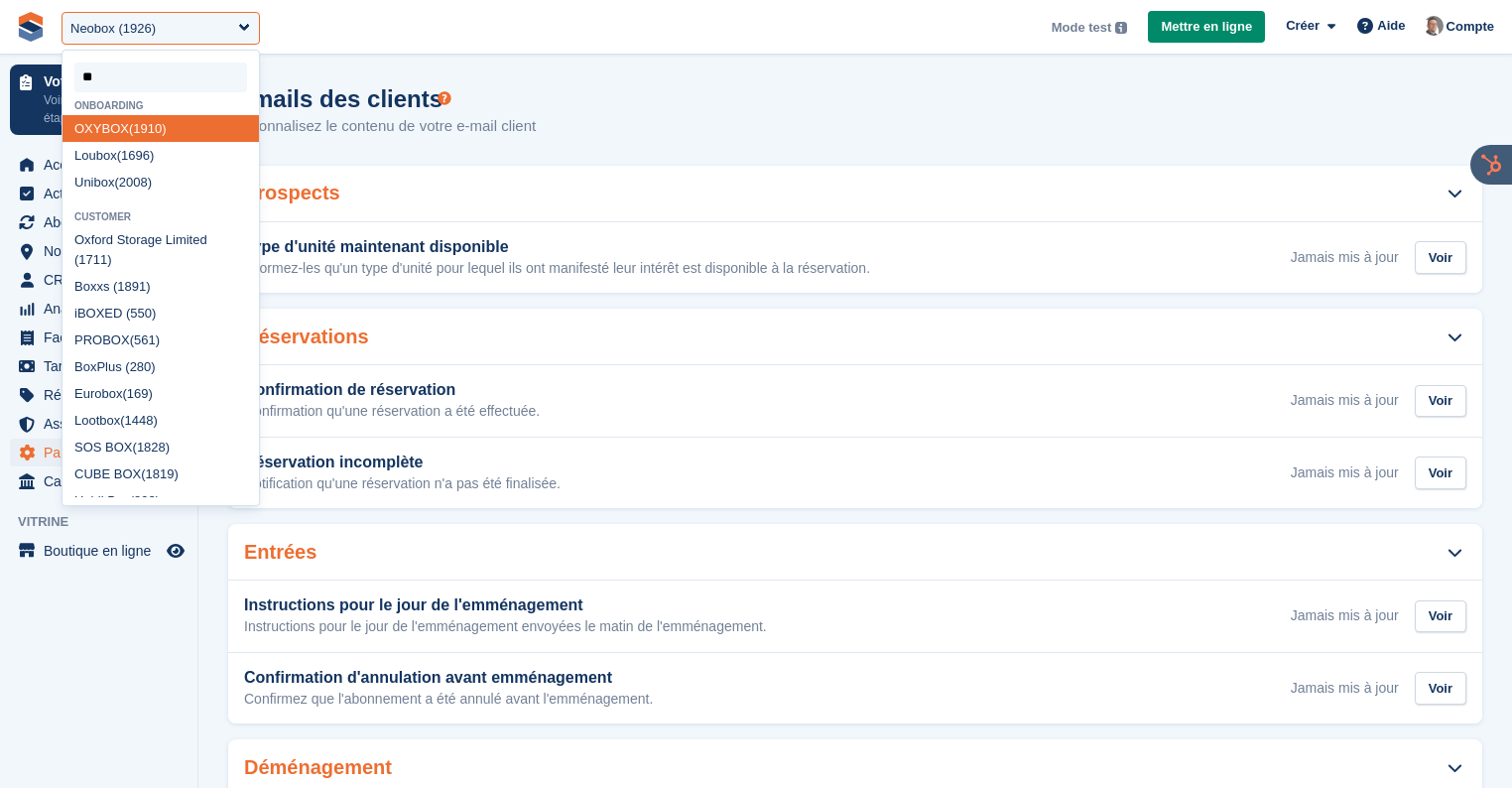 type on "***" 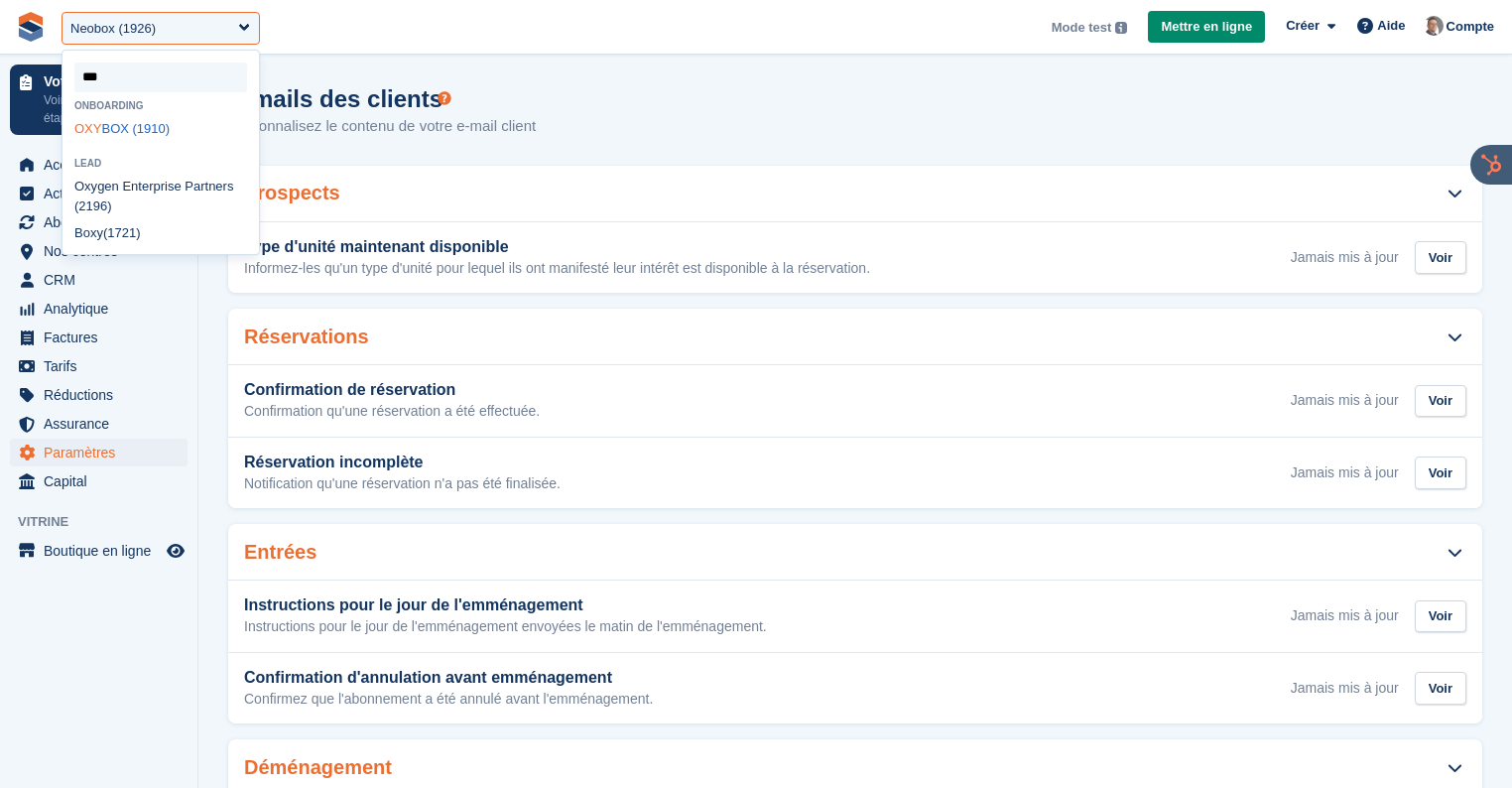 click on "OXY BOX (1910)" at bounding box center (161, 128) 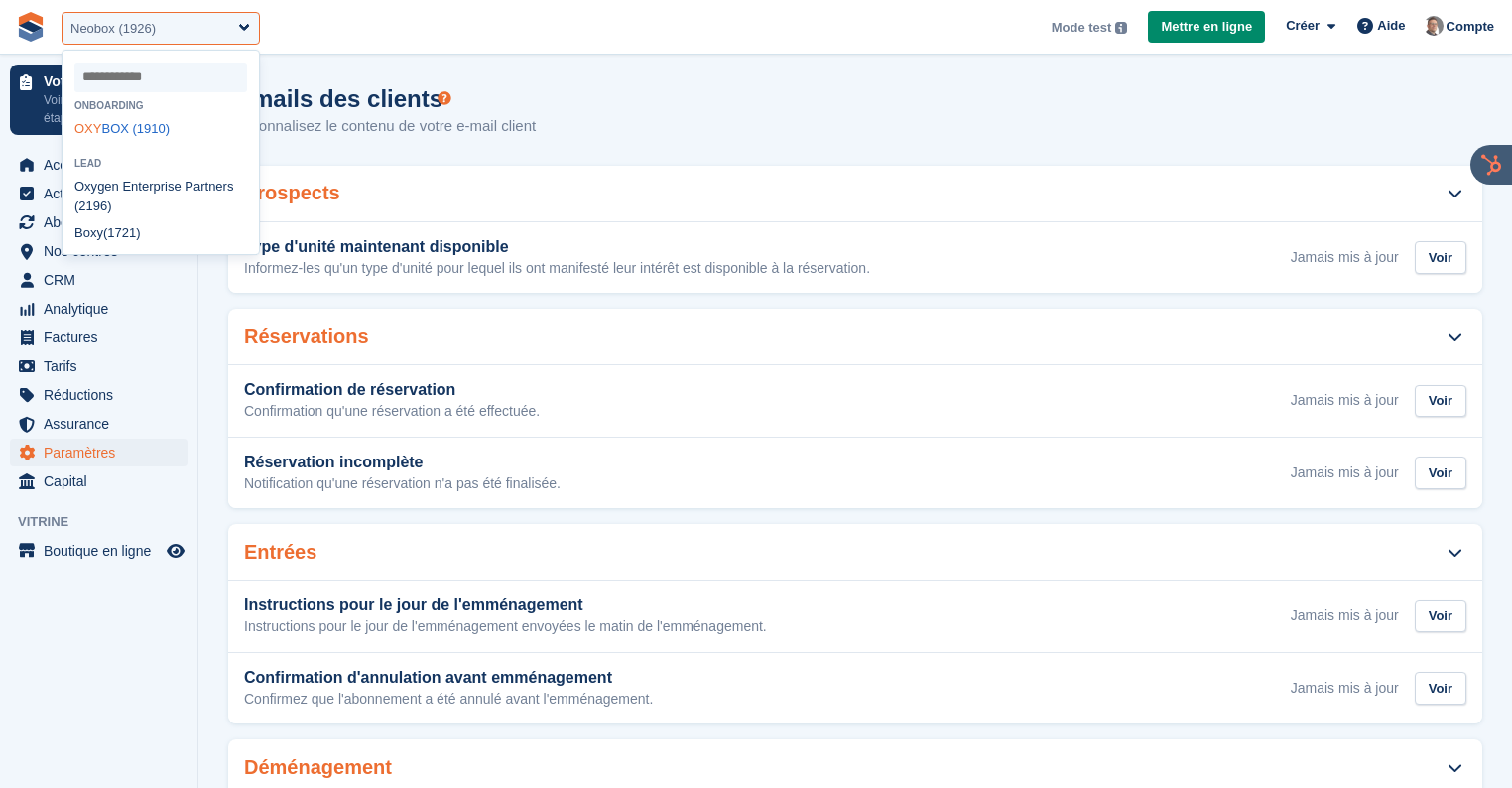 select on "****" 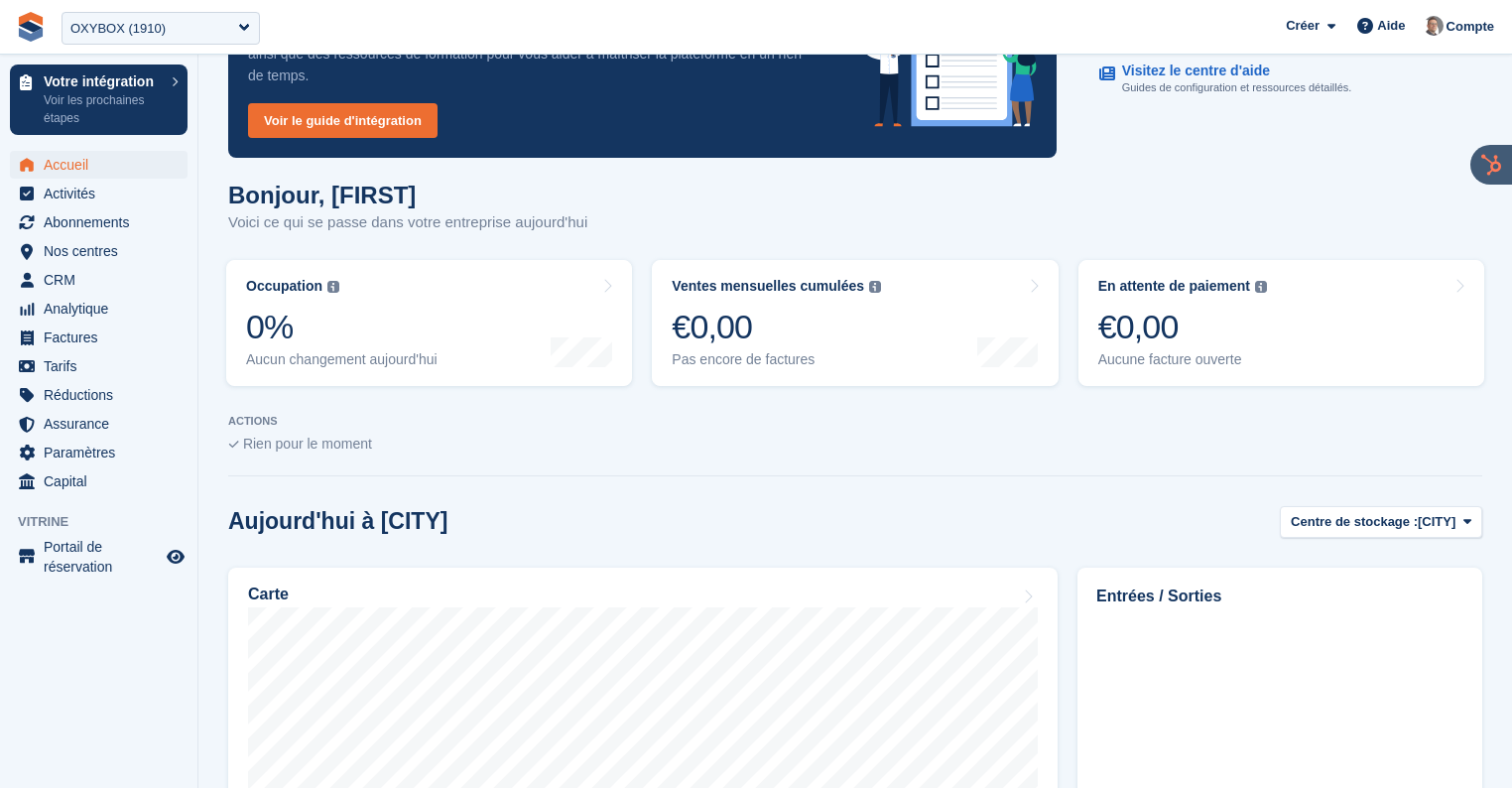 scroll, scrollTop: 0, scrollLeft: 0, axis: both 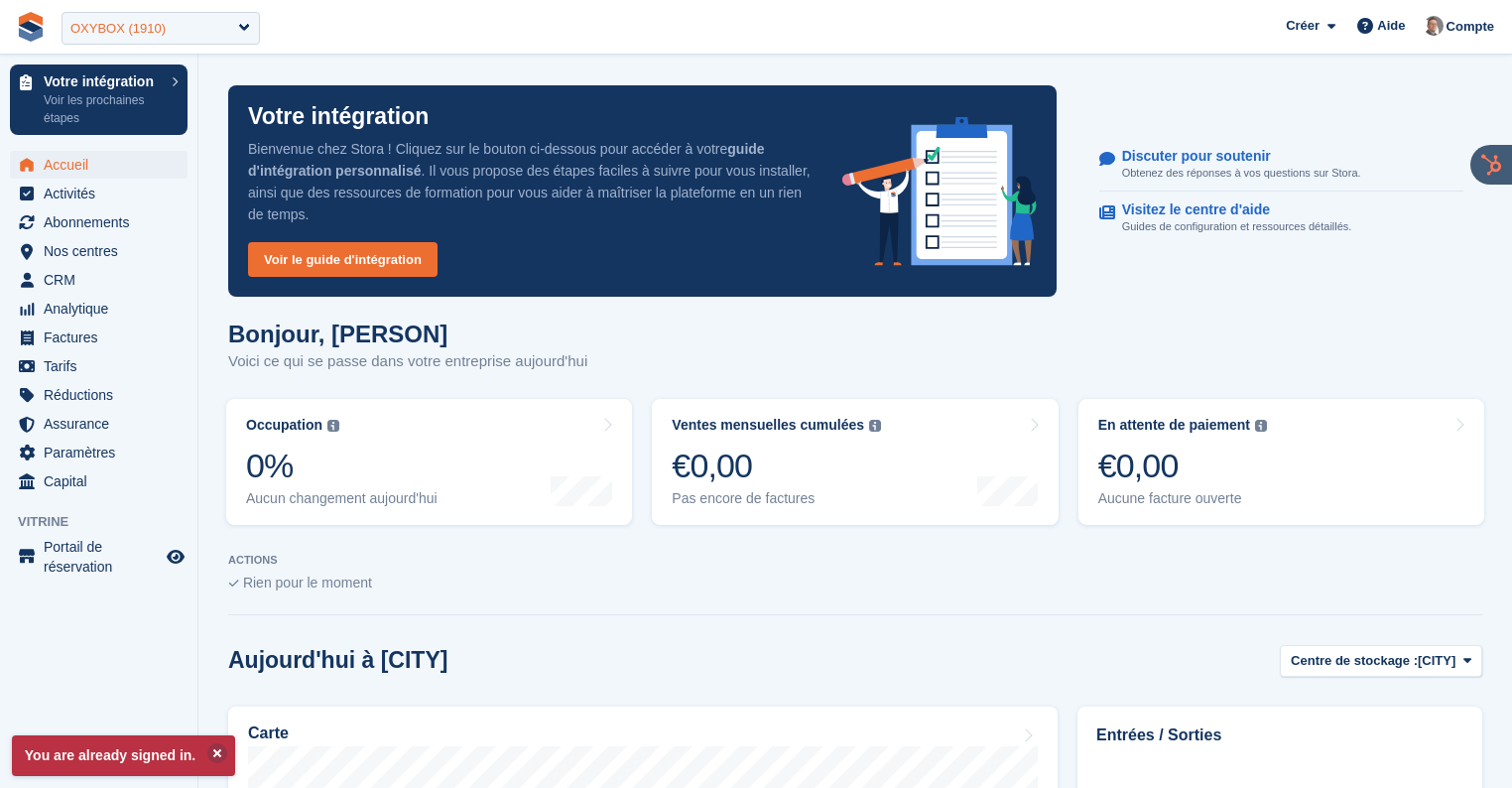 click on "OXYBOX (1910)" at bounding box center (161, 28) 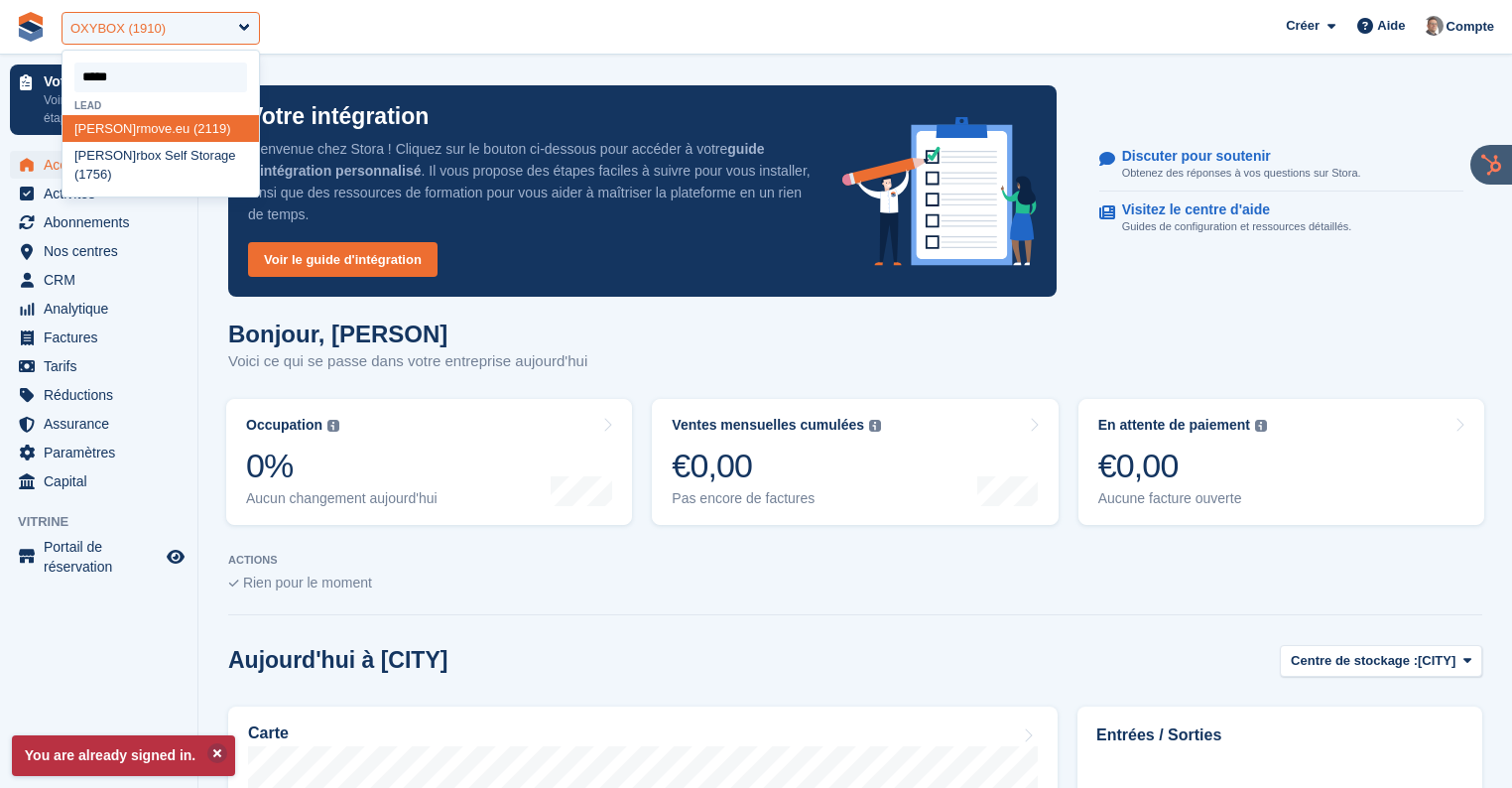 type on "******" 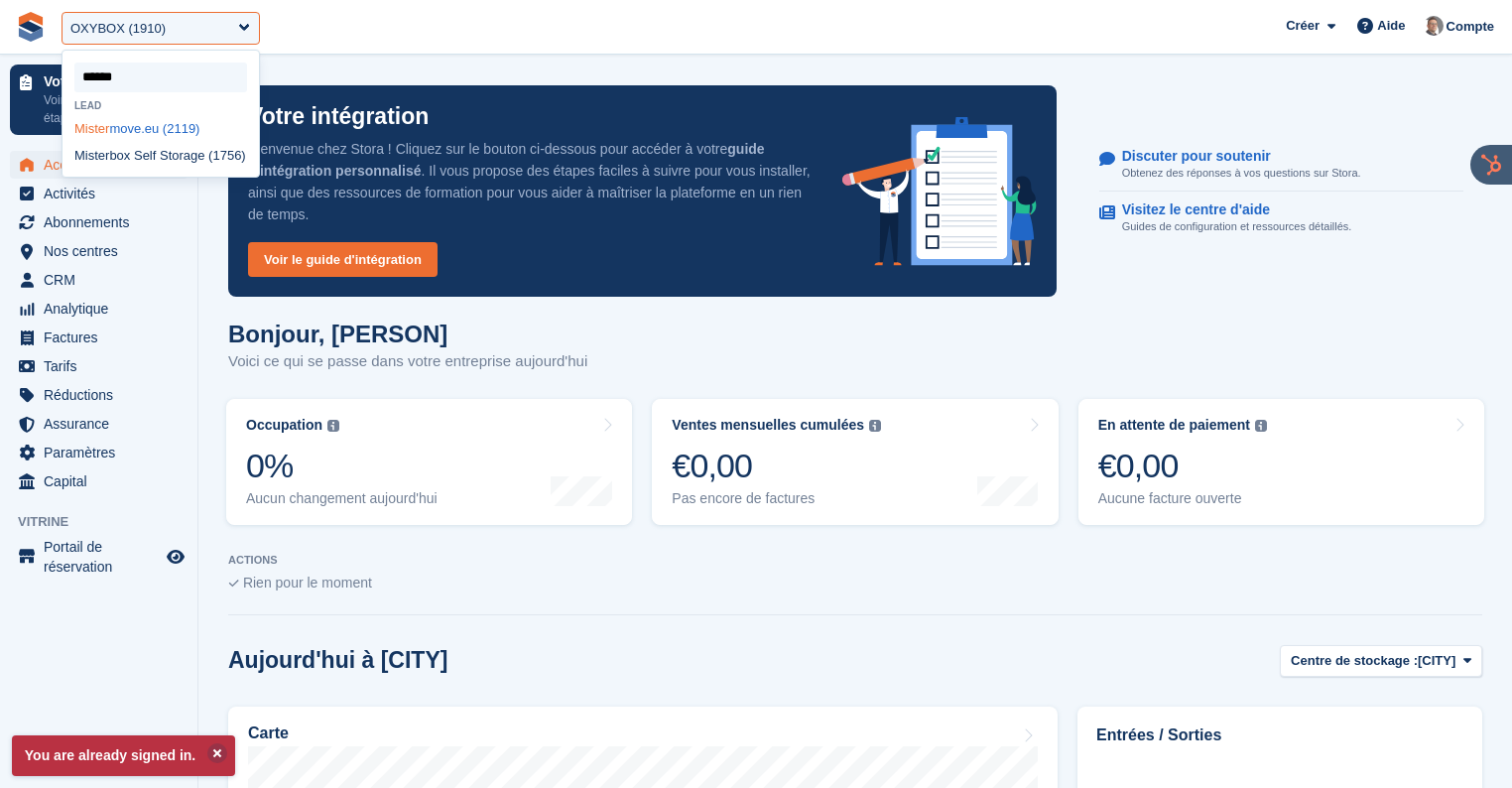 click on "Mister move.eu (2119)" at bounding box center (161, 128) 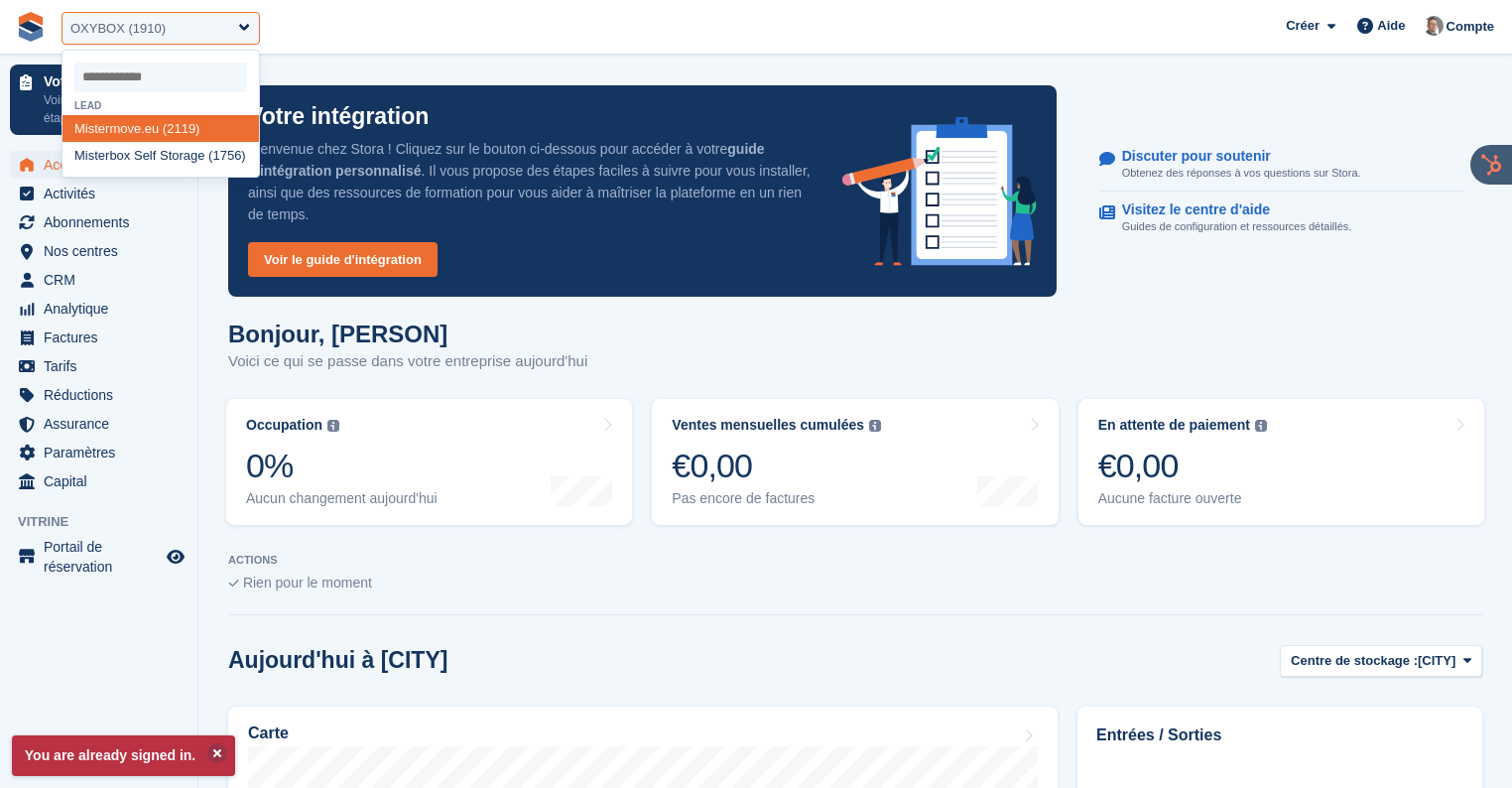 select on "****" 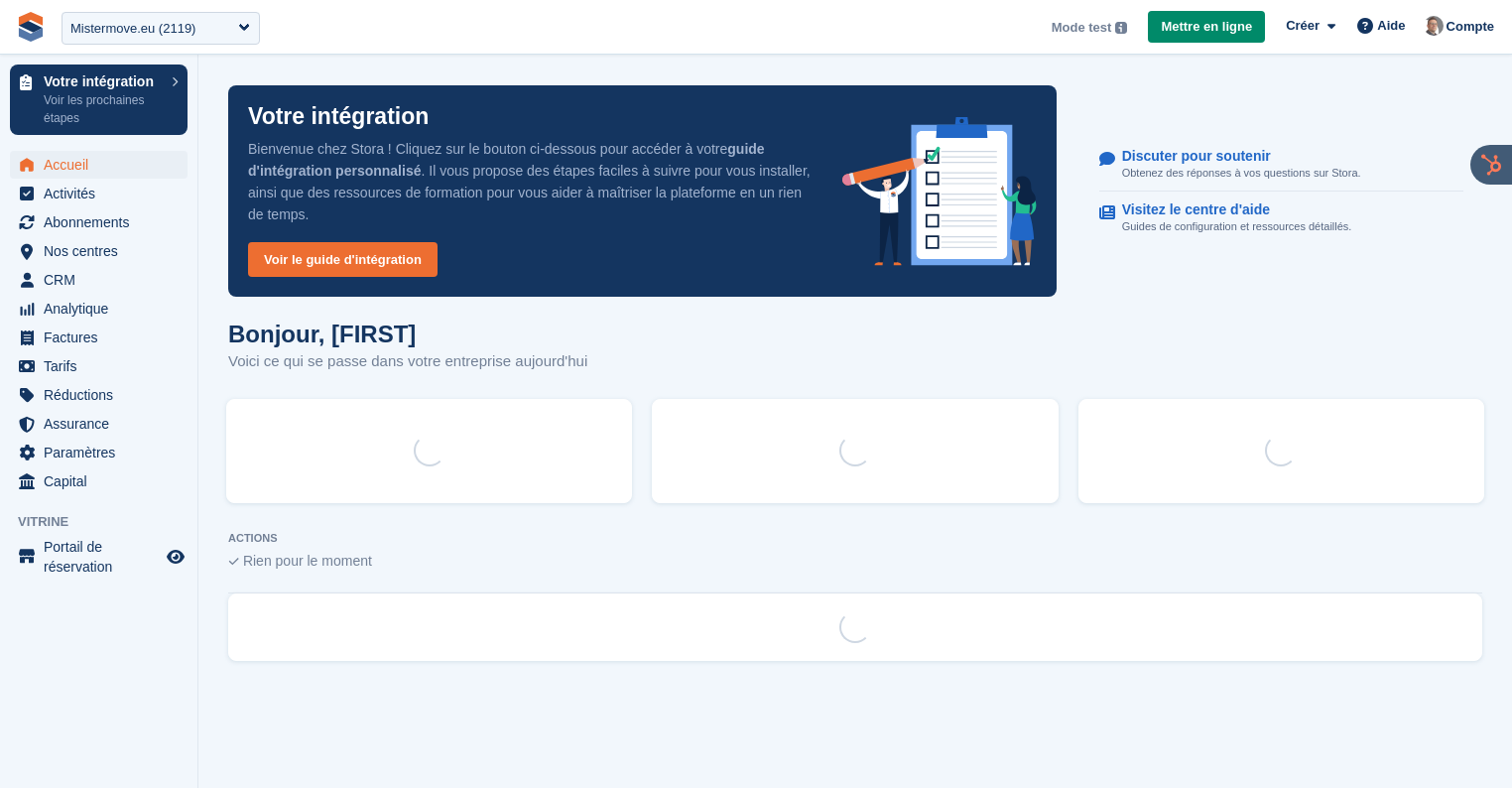 scroll, scrollTop: 0, scrollLeft: 0, axis: both 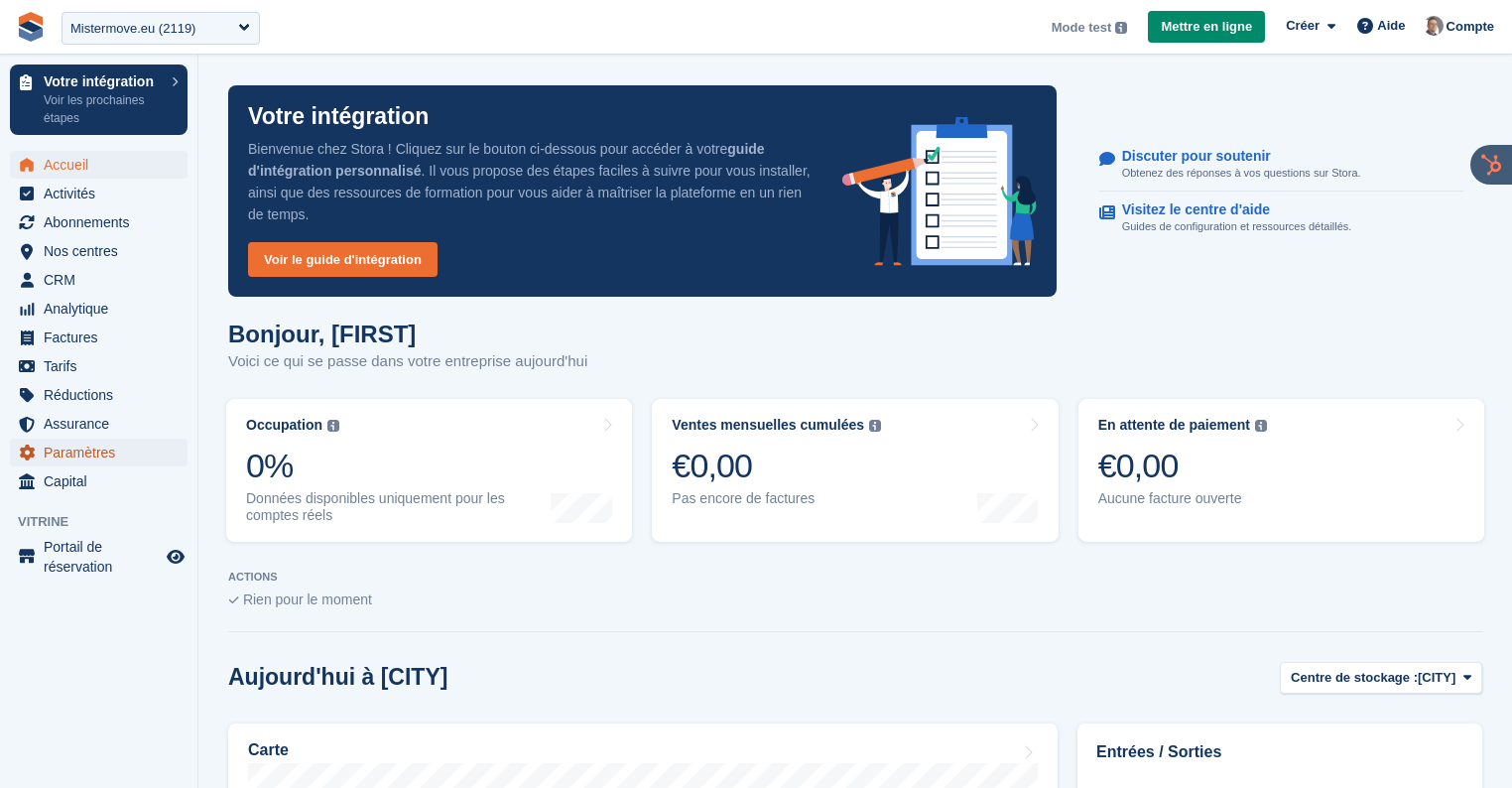 click on "Paramètres" at bounding box center (103, 453) 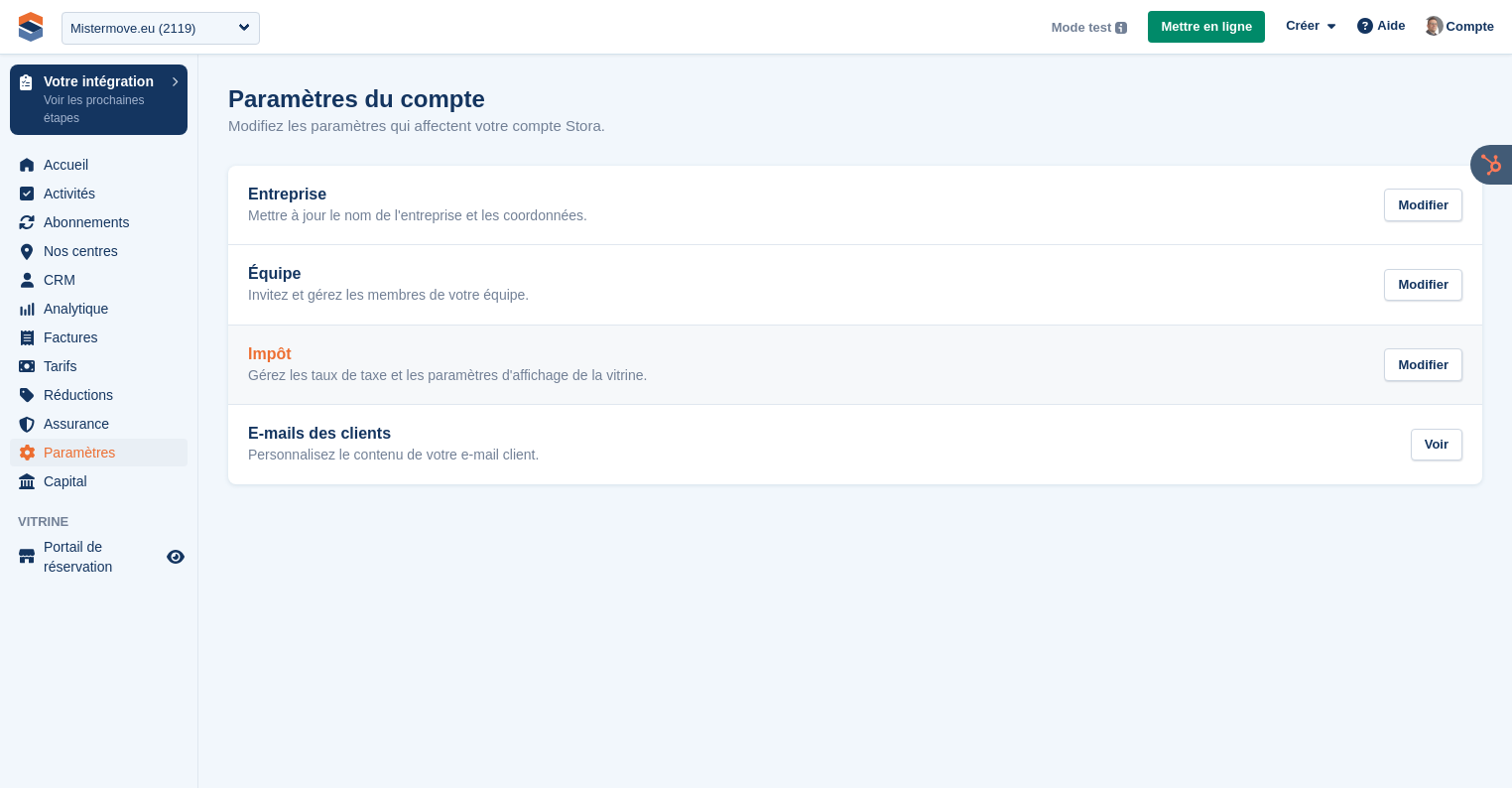 scroll, scrollTop: 0, scrollLeft: 0, axis: both 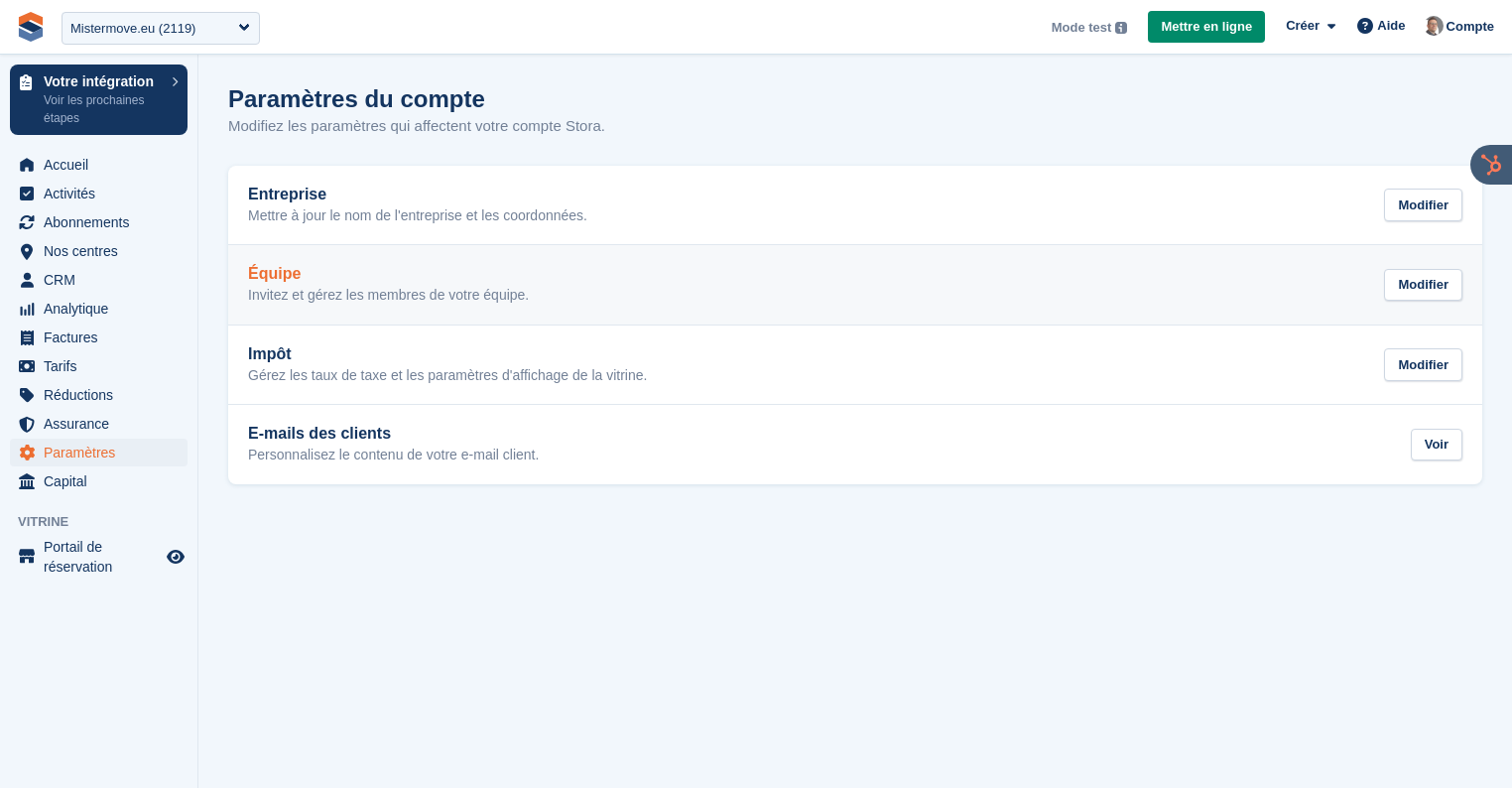 click on "Équipe" at bounding box center (388, 274) 